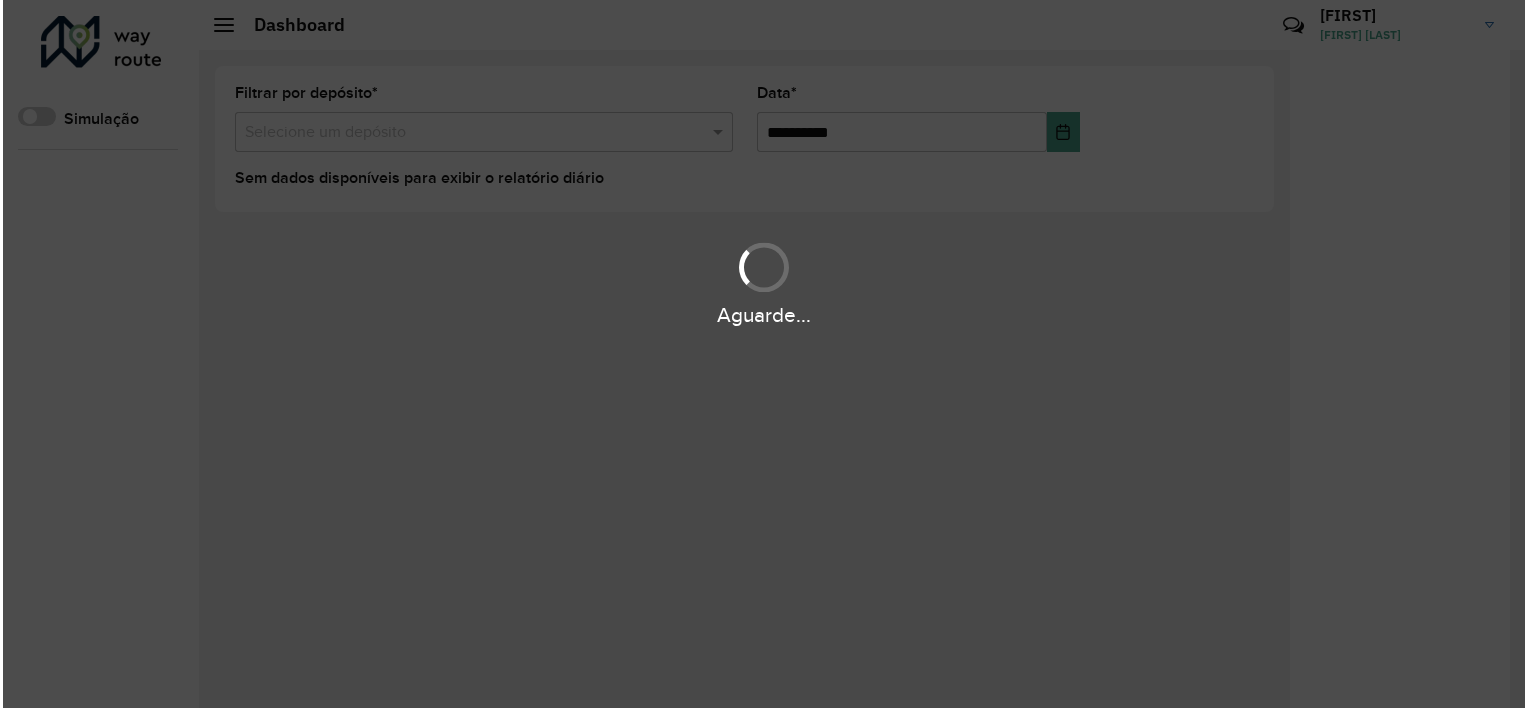 scroll, scrollTop: 0, scrollLeft: 0, axis: both 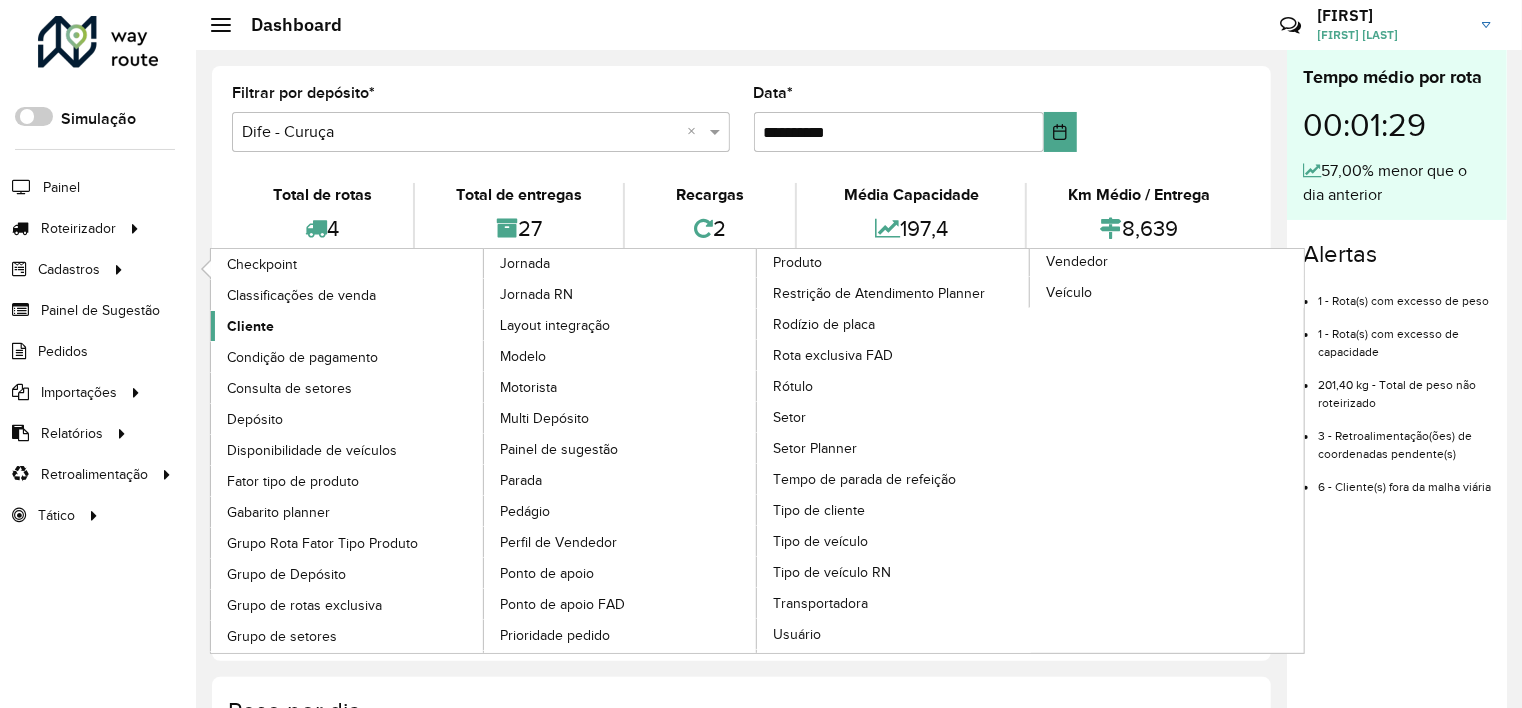 click on "Cliente" 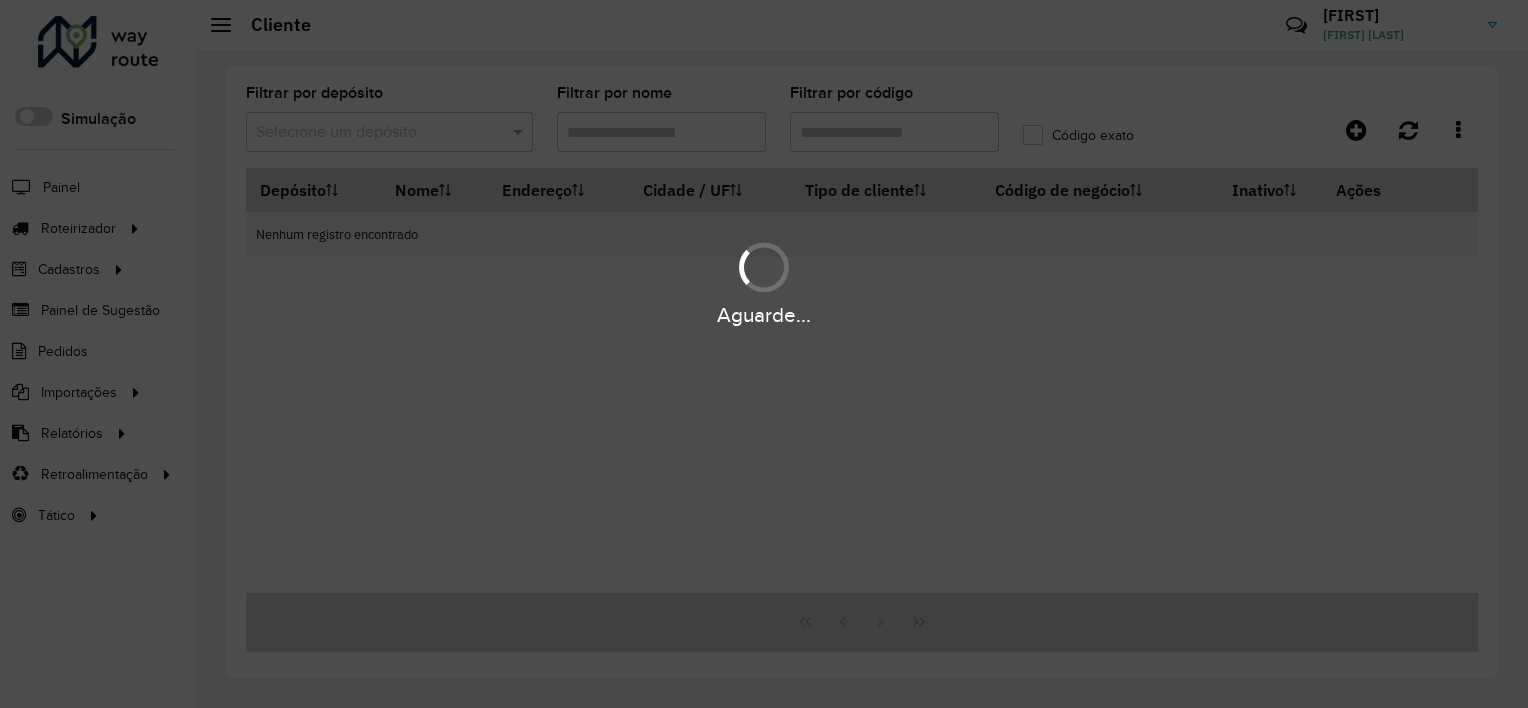 click on "Aguarde..." at bounding box center [764, 354] 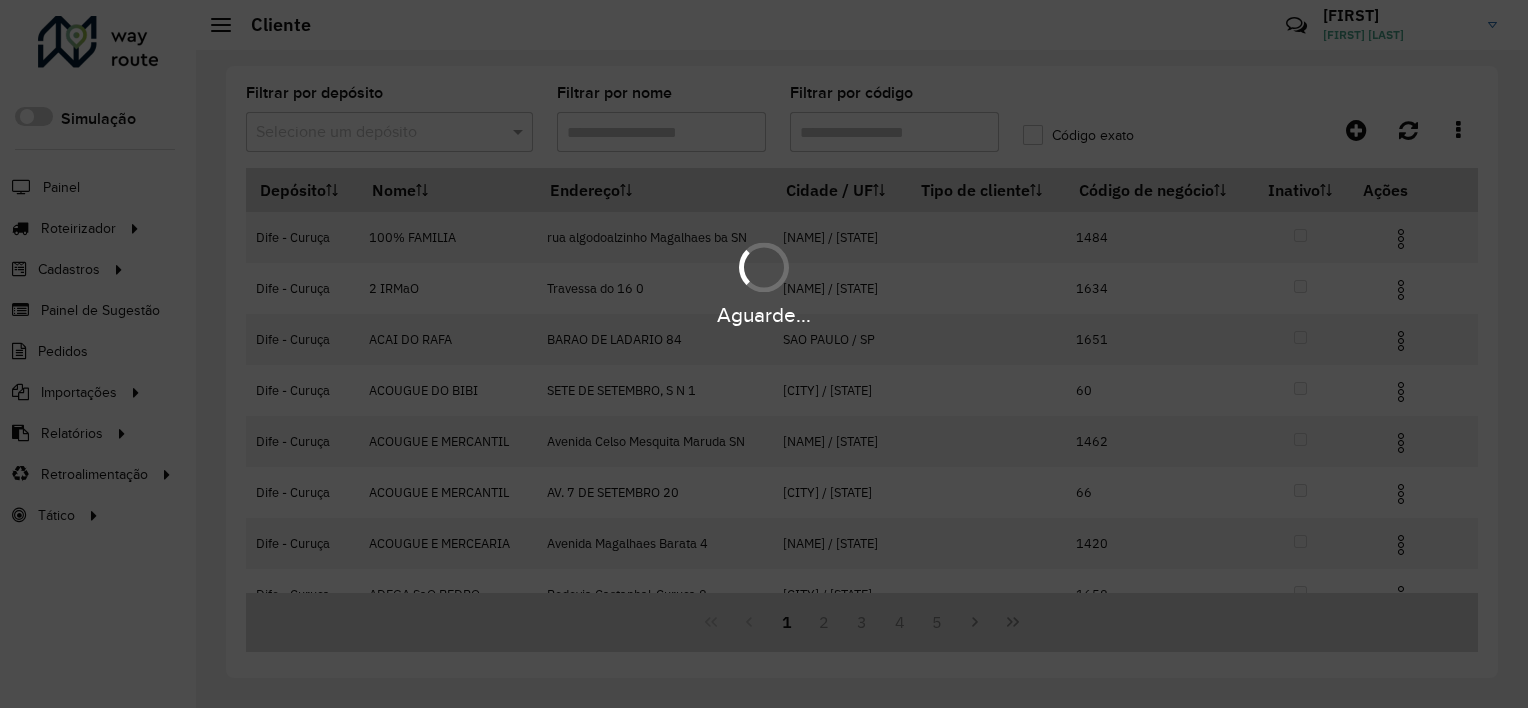 click on "Aguarde..." at bounding box center [764, 354] 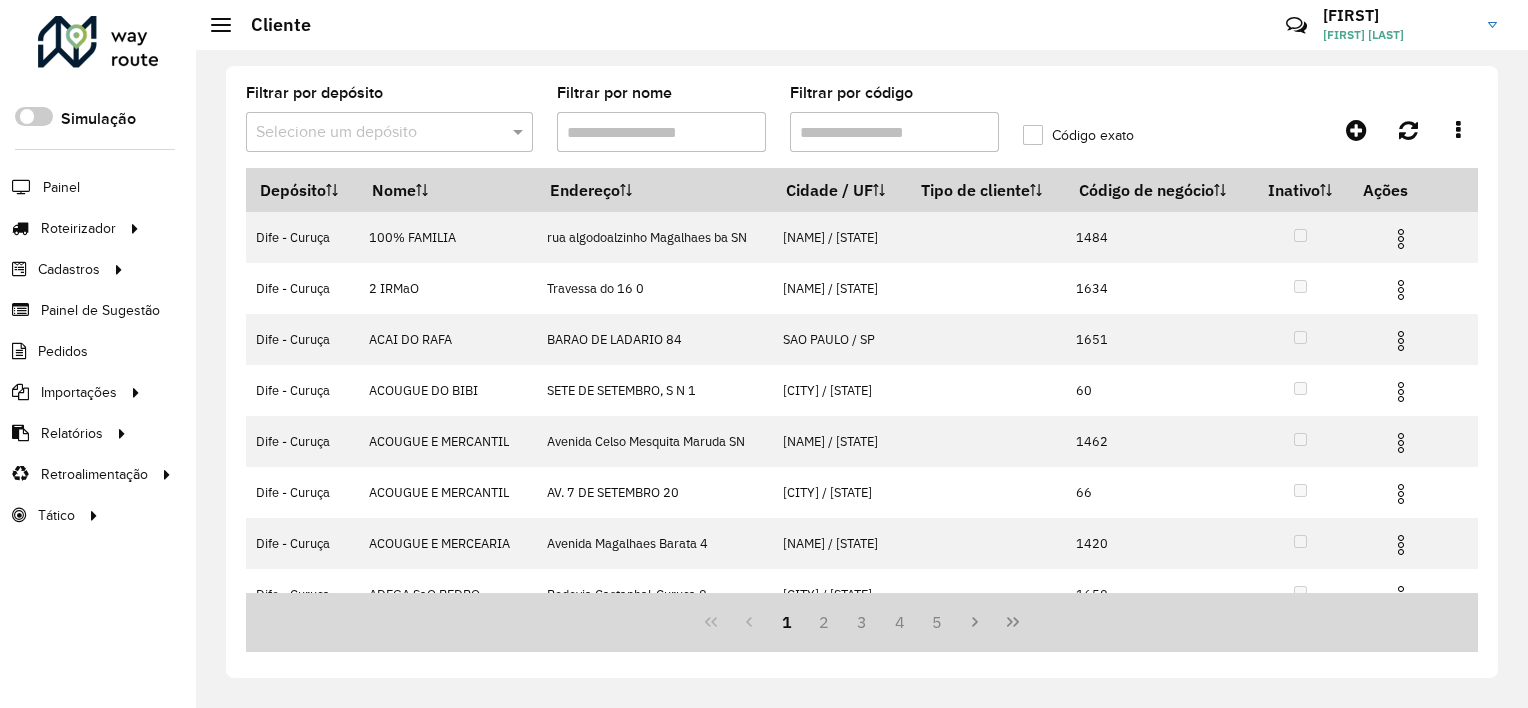 click at bounding box center [369, 133] 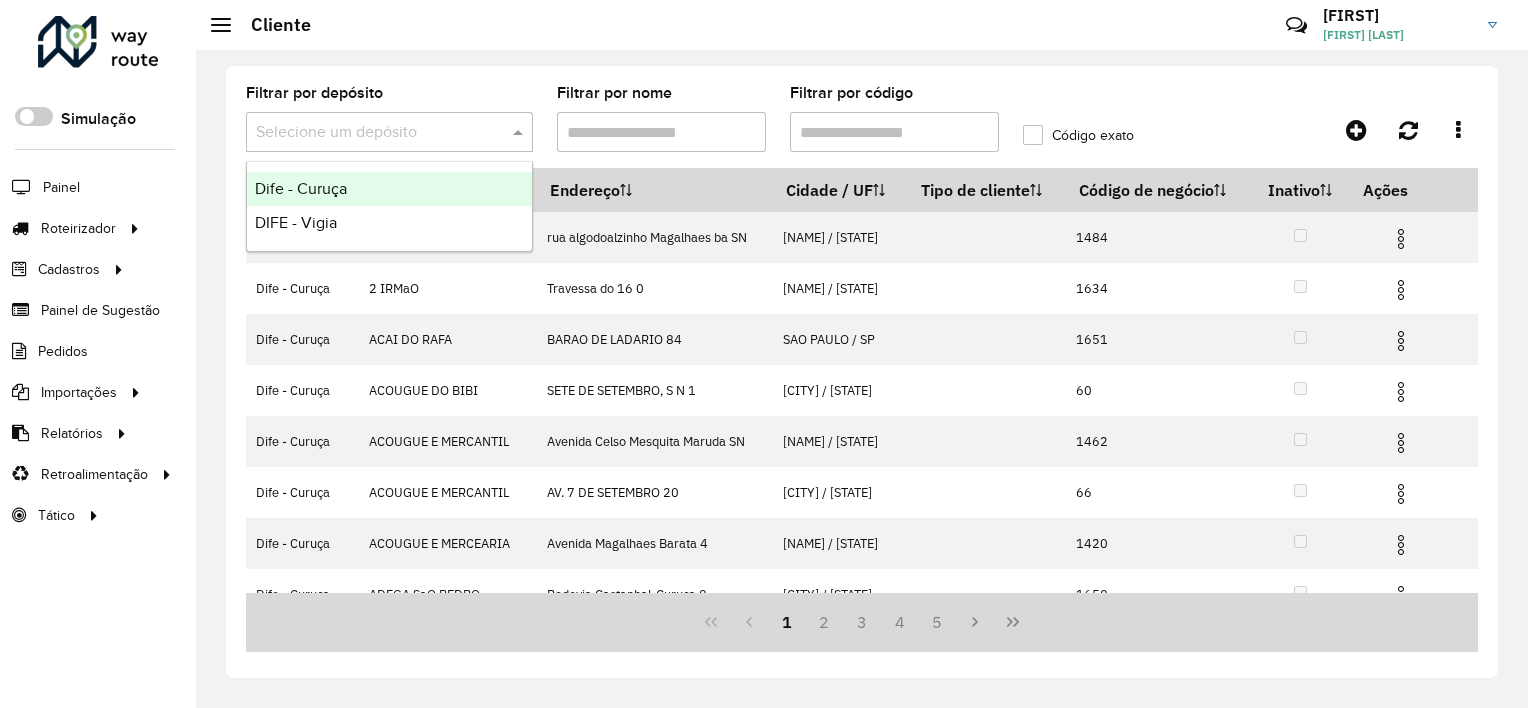 click on "Dife - Curuça" at bounding box center [389, 189] 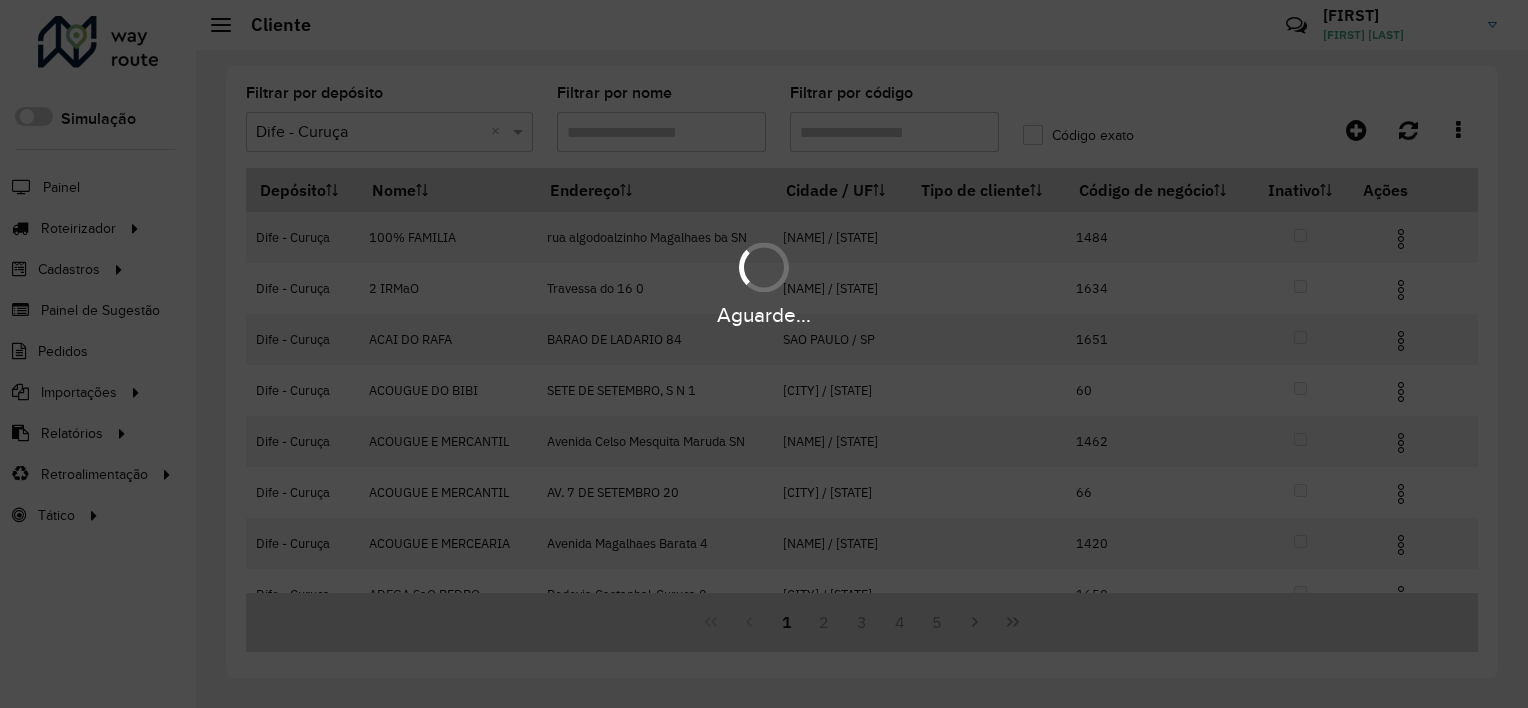 click on "Aguarde..." at bounding box center [764, 354] 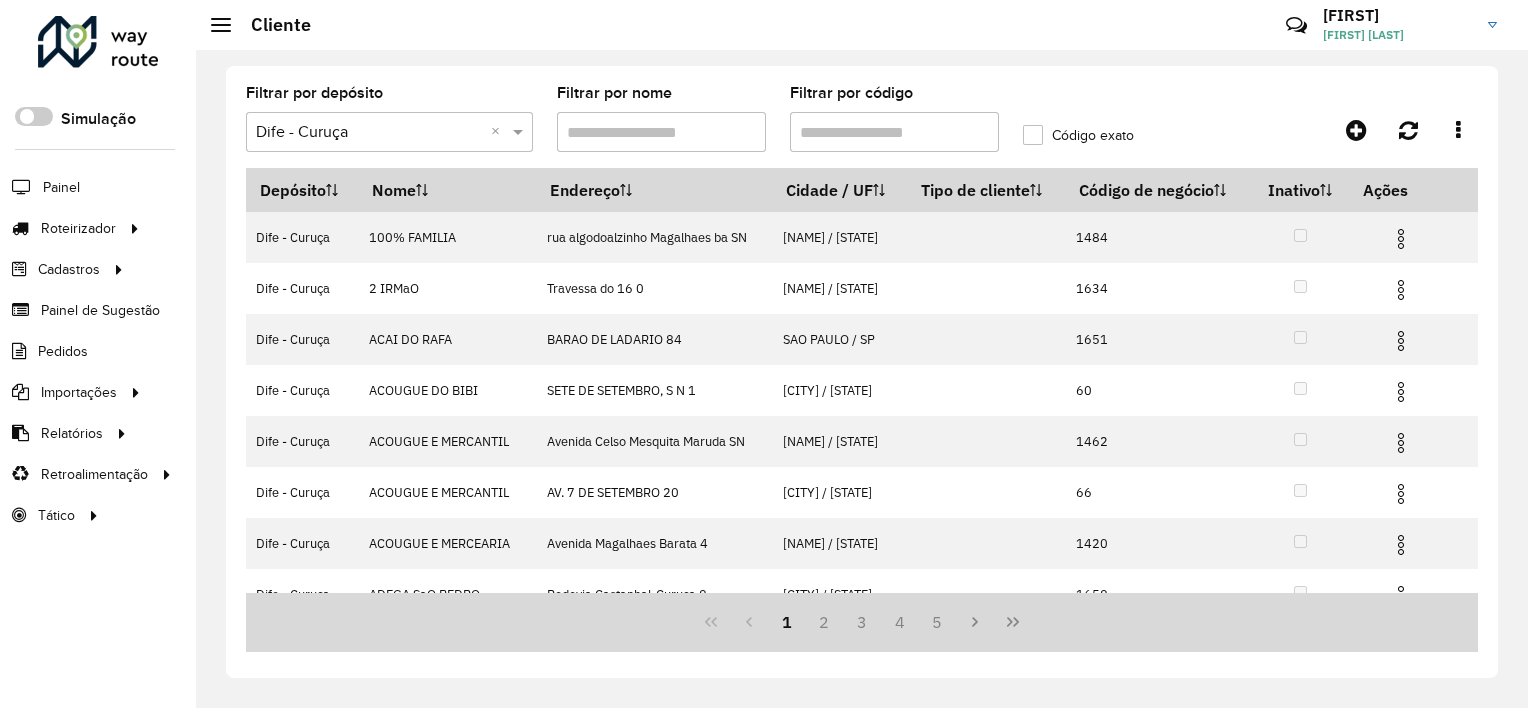 click on "Filtrar por código" at bounding box center (894, 132) 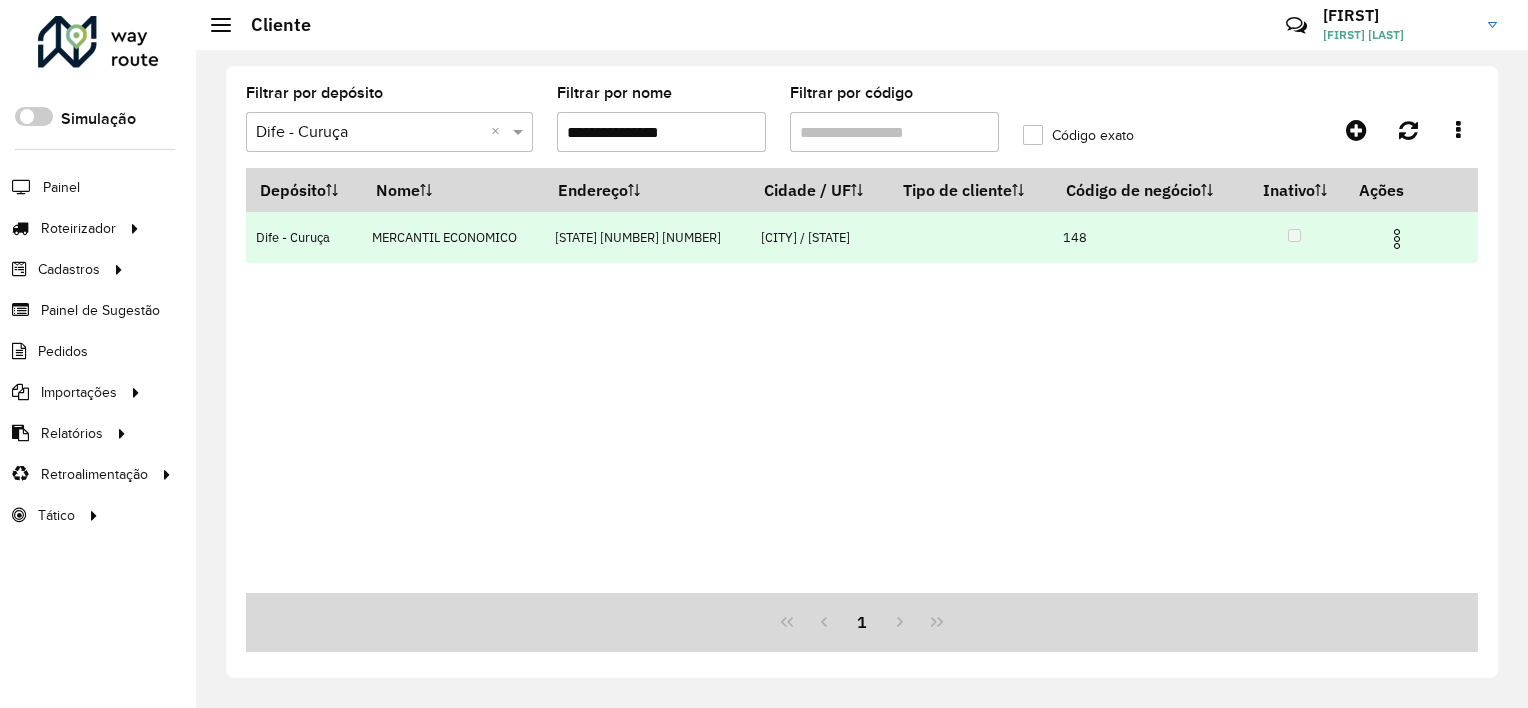 type on "**********" 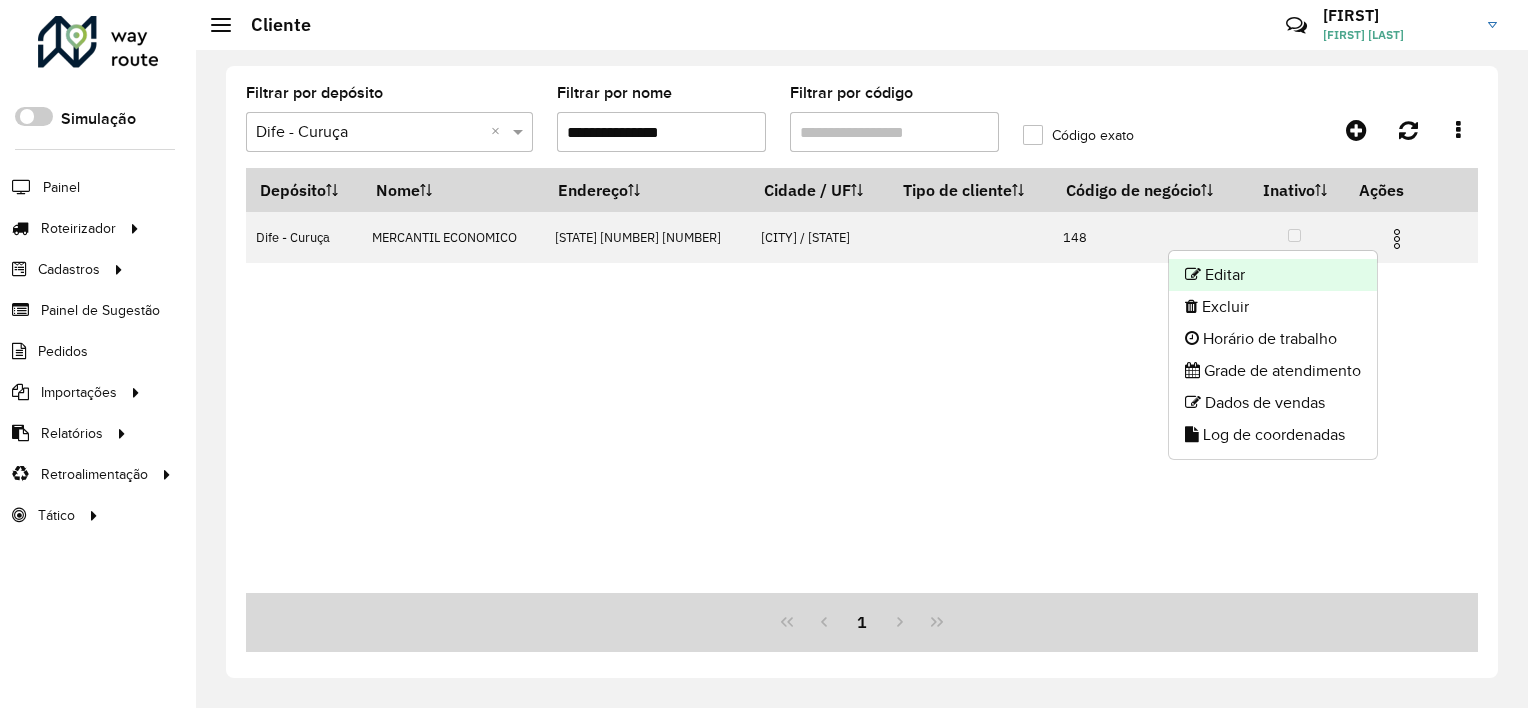 click on "Editar" 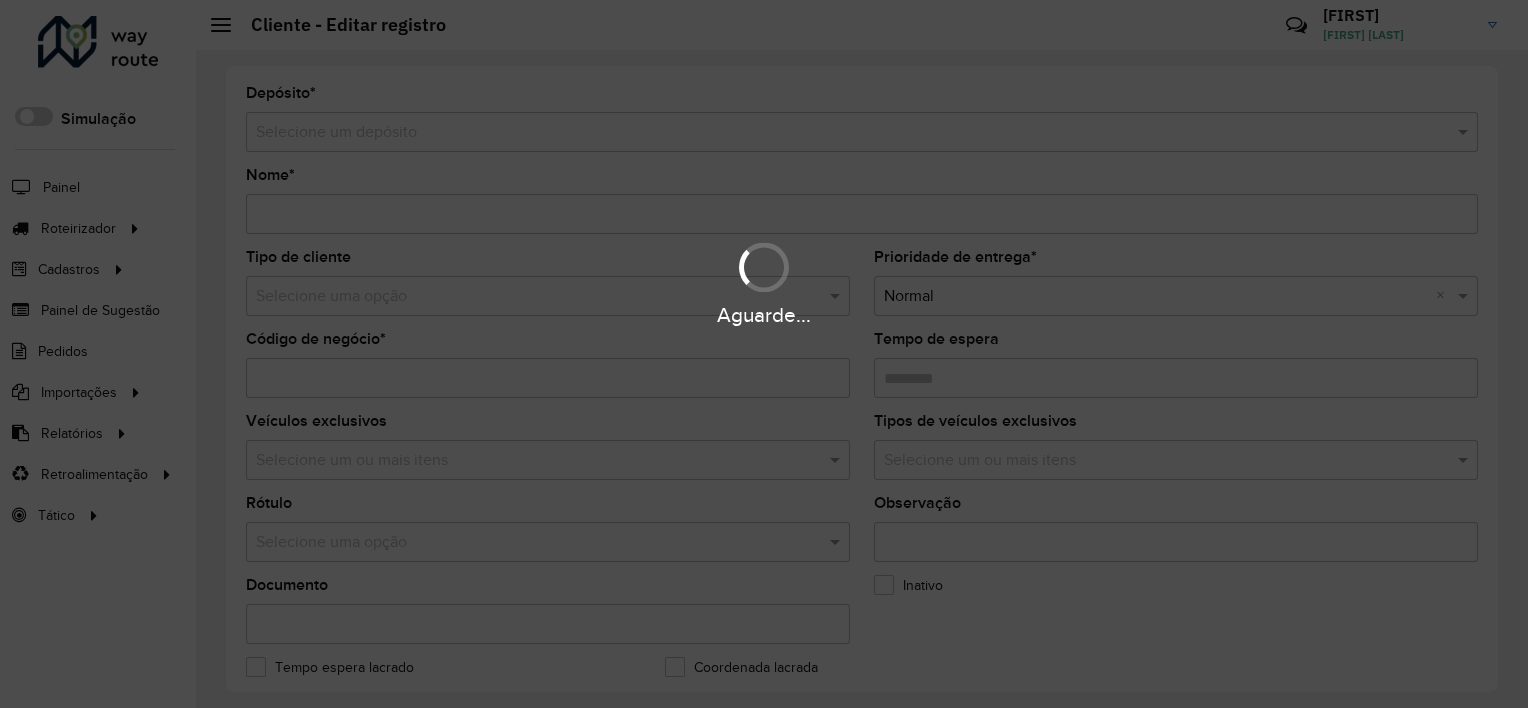 type on "**********" 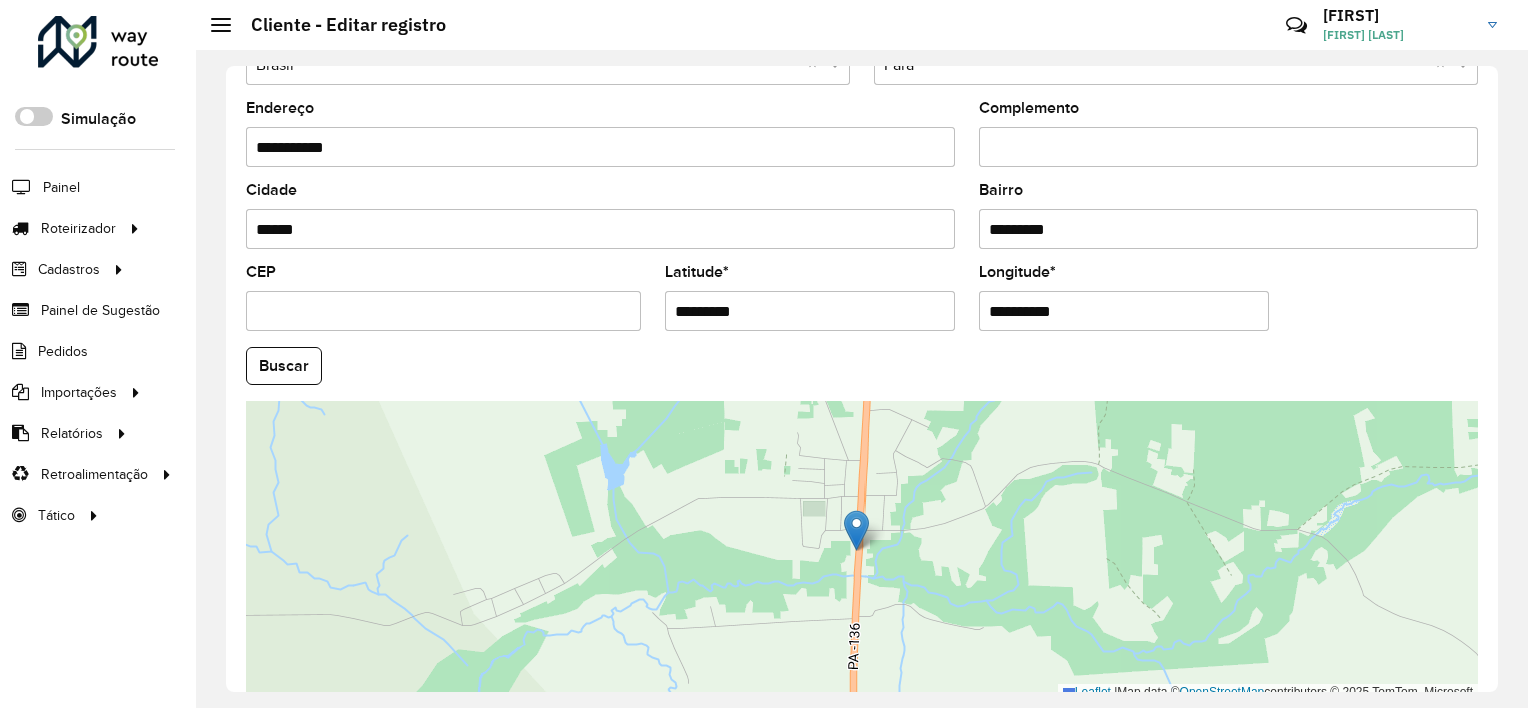 scroll, scrollTop: 700, scrollLeft: 0, axis: vertical 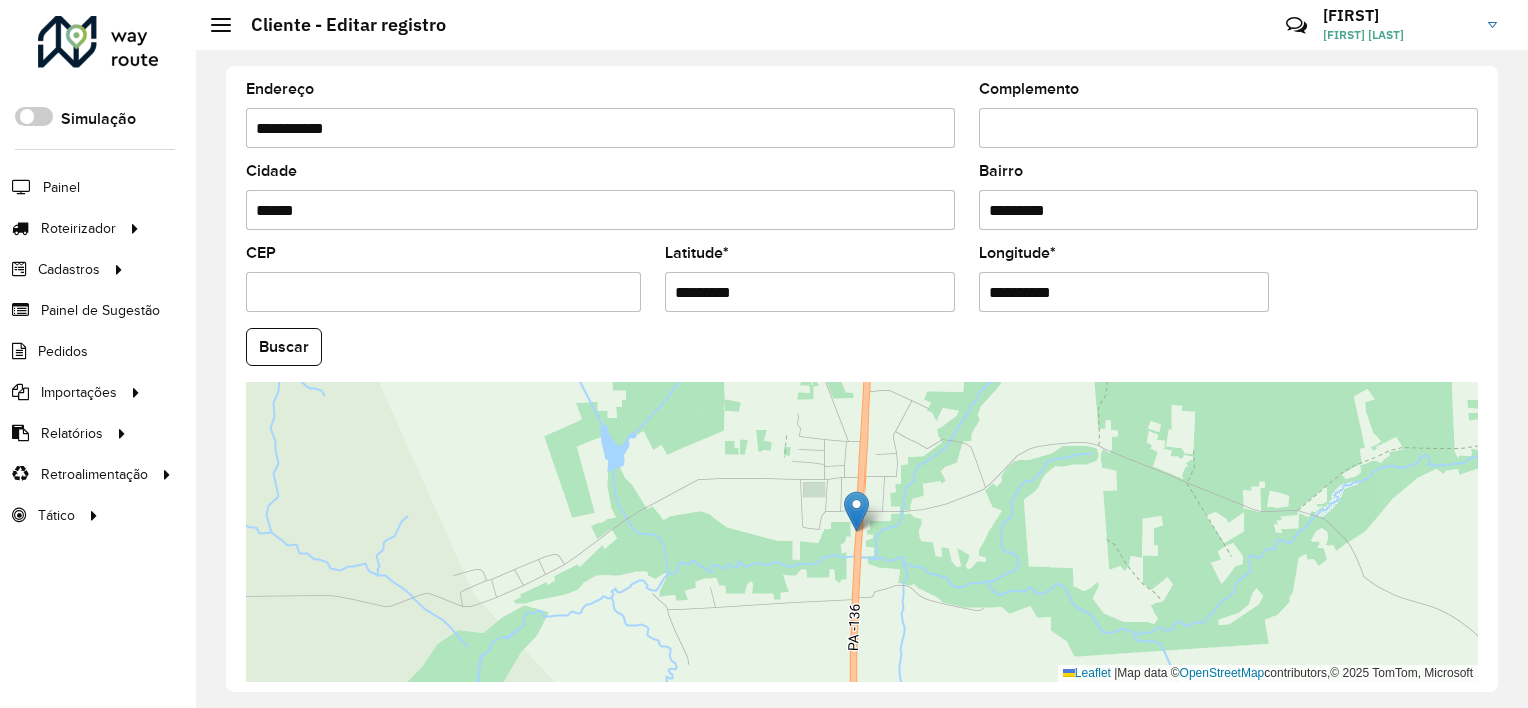click on "CEP" at bounding box center [443, 292] 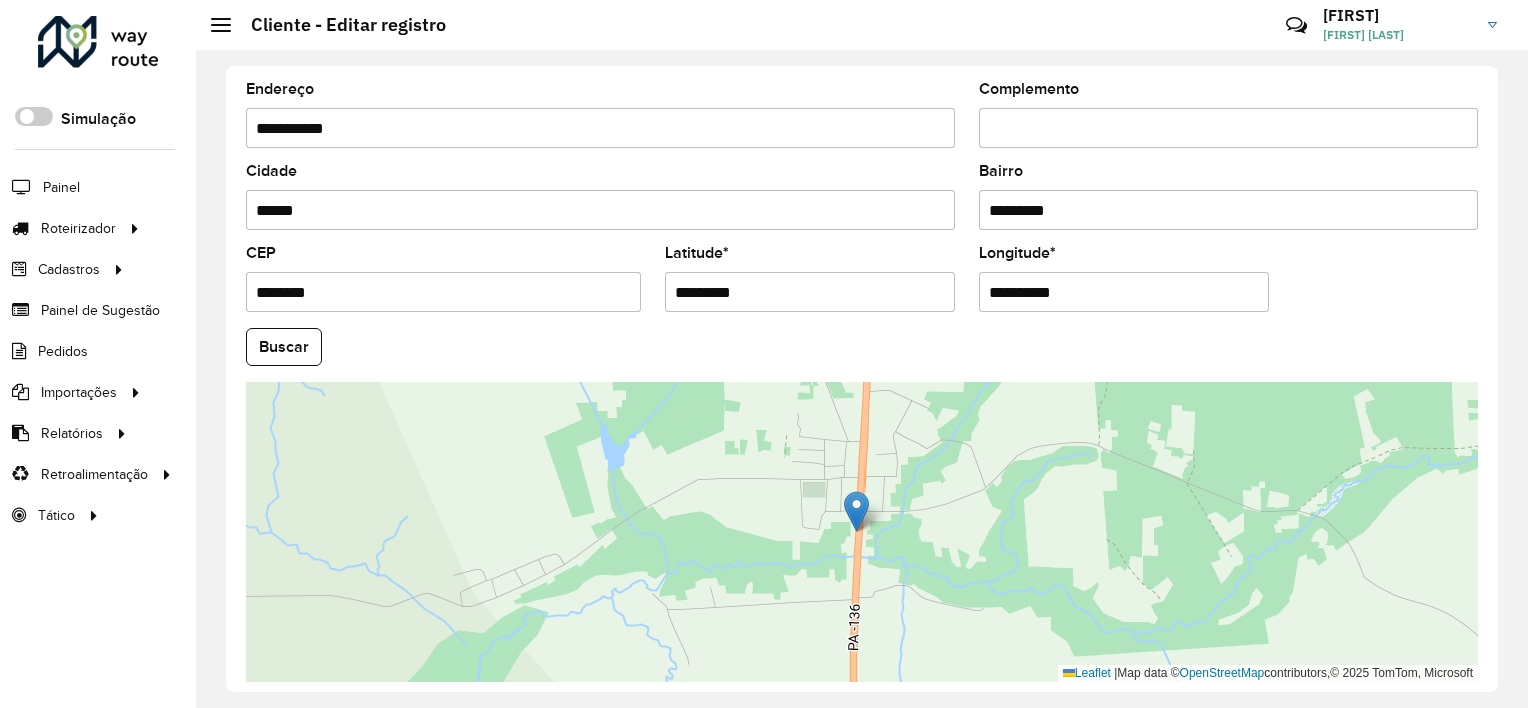 type on "********" 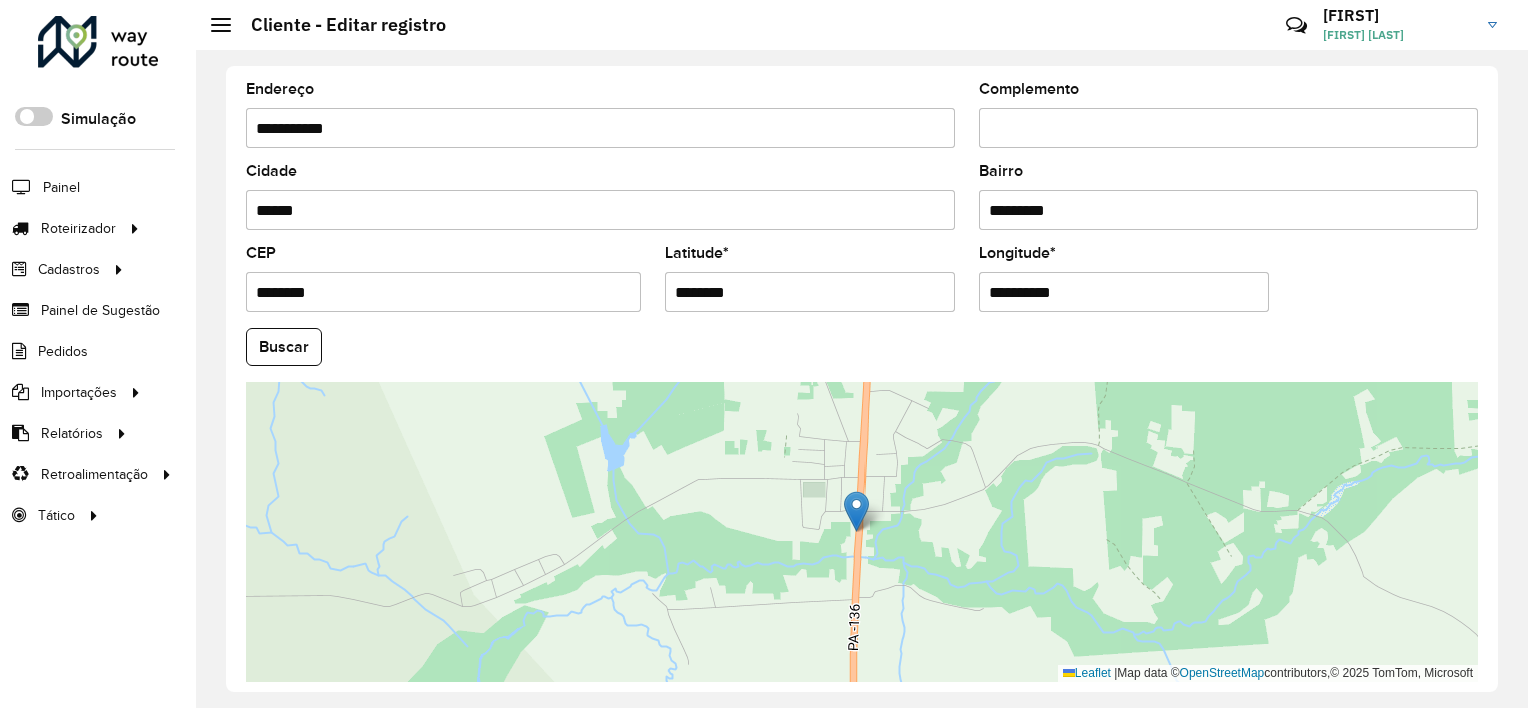 type on "********" 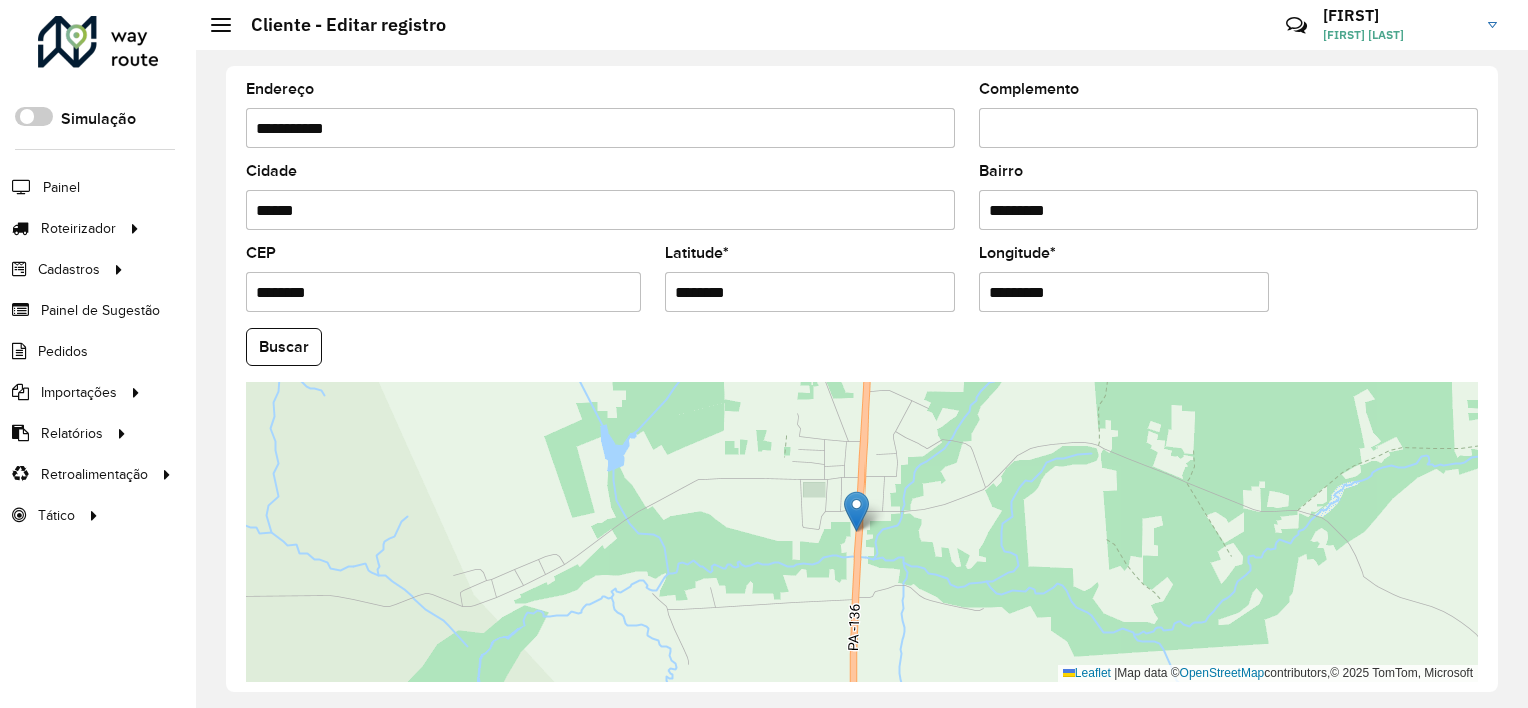 type on "*********" 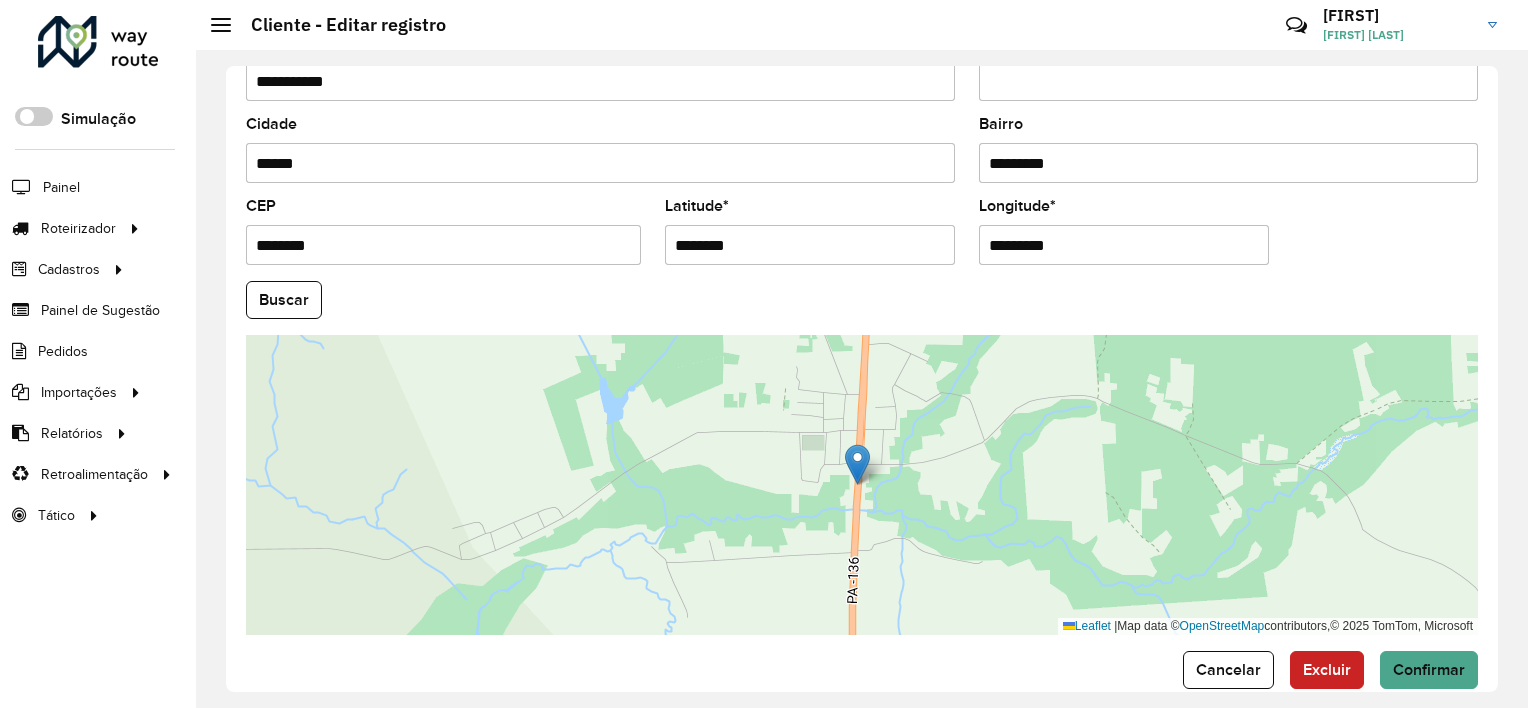 scroll, scrollTop: 772, scrollLeft: 0, axis: vertical 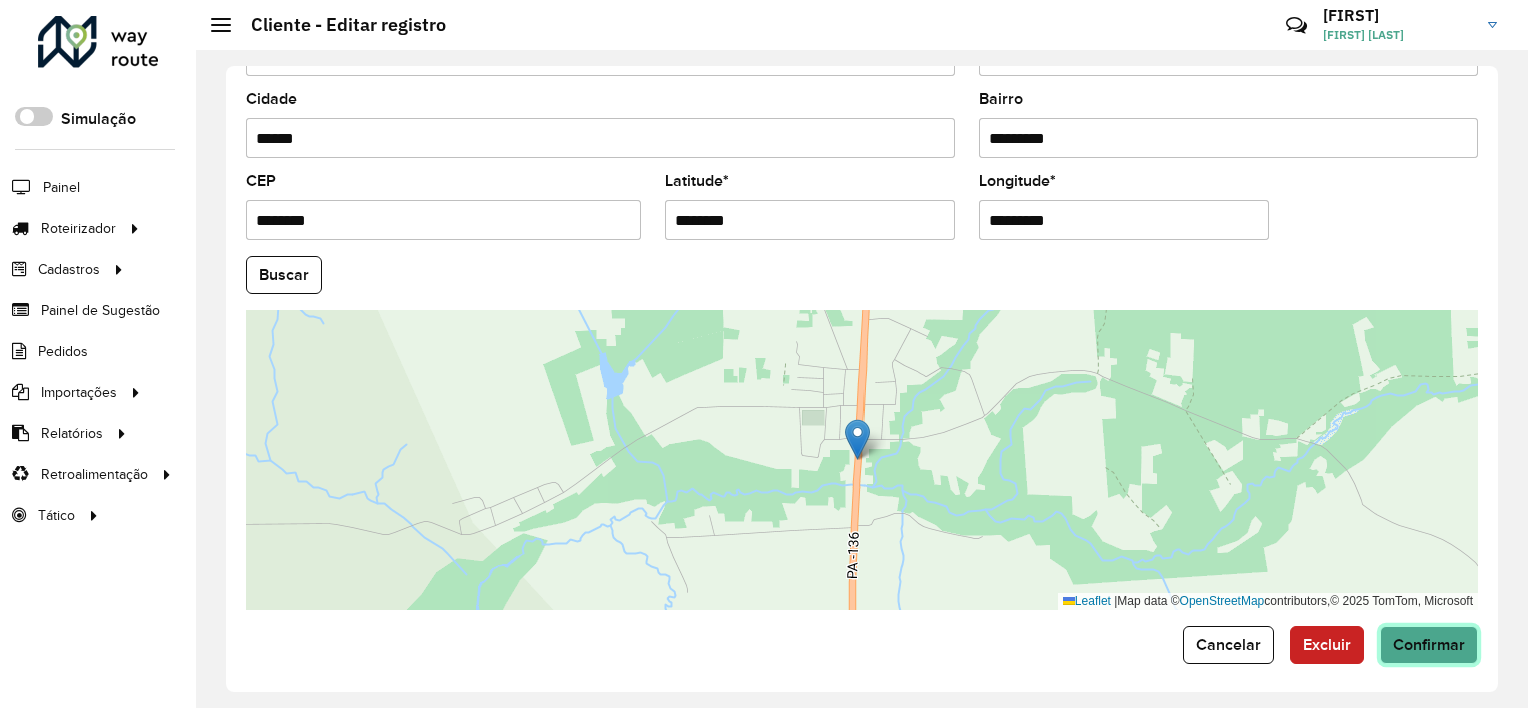 click on "Confirmar" 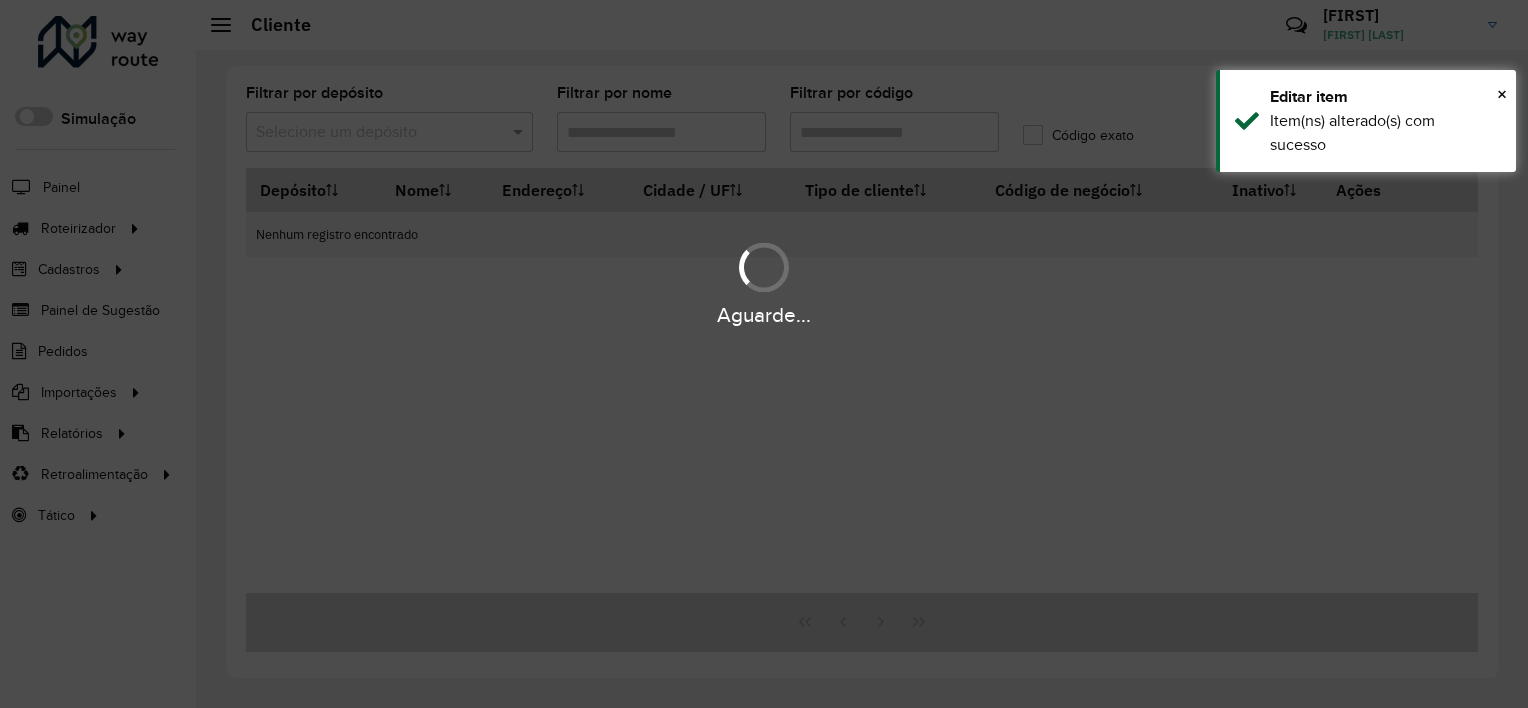 type on "**********" 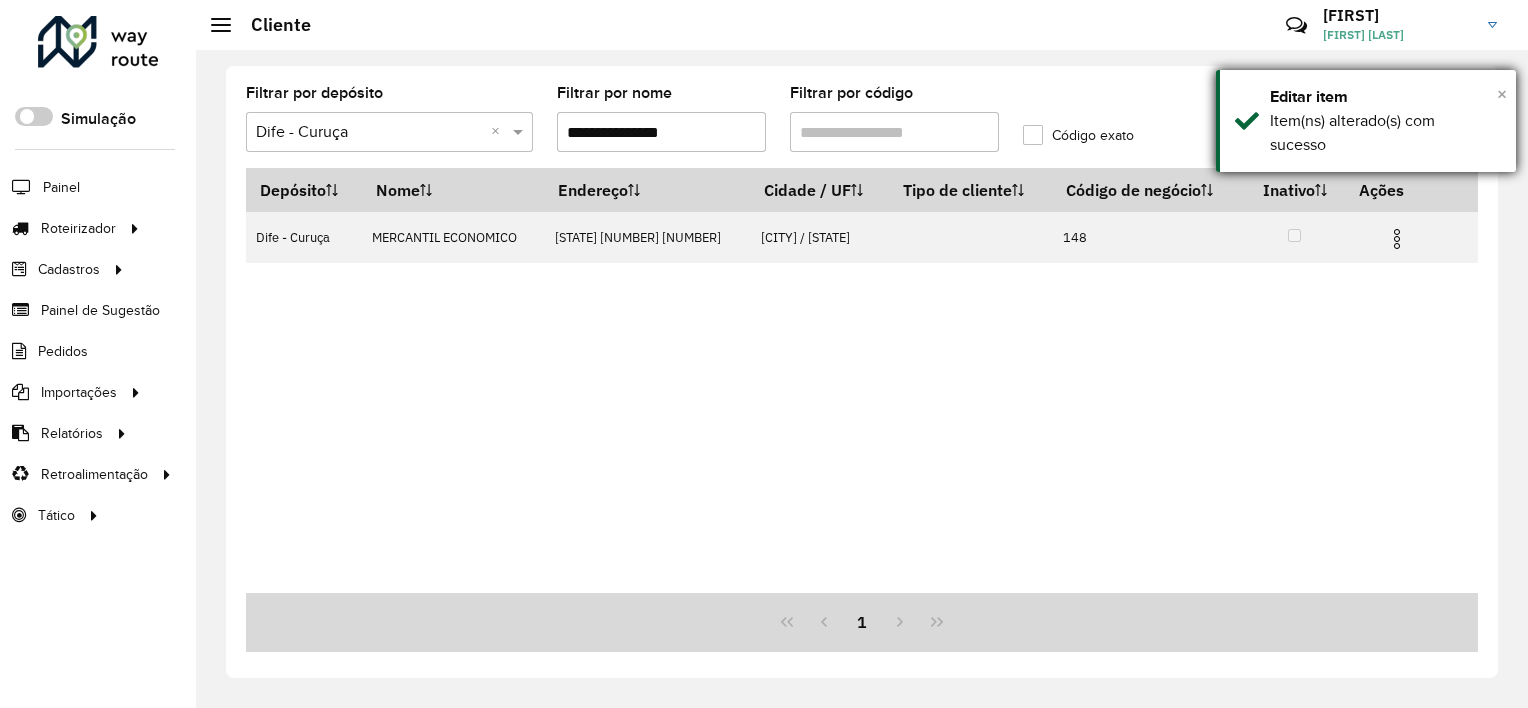 click on "×" at bounding box center (1502, 94) 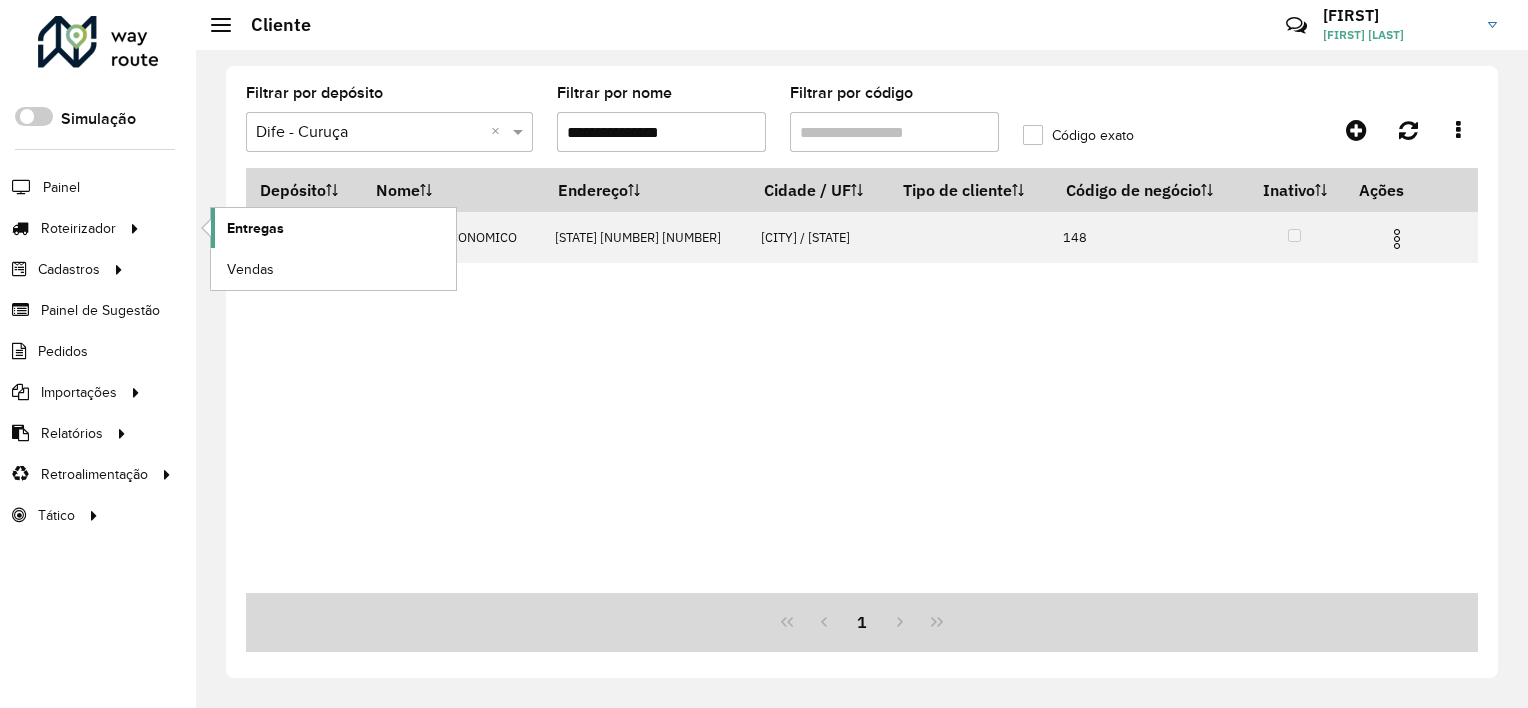 click on "Entregas" 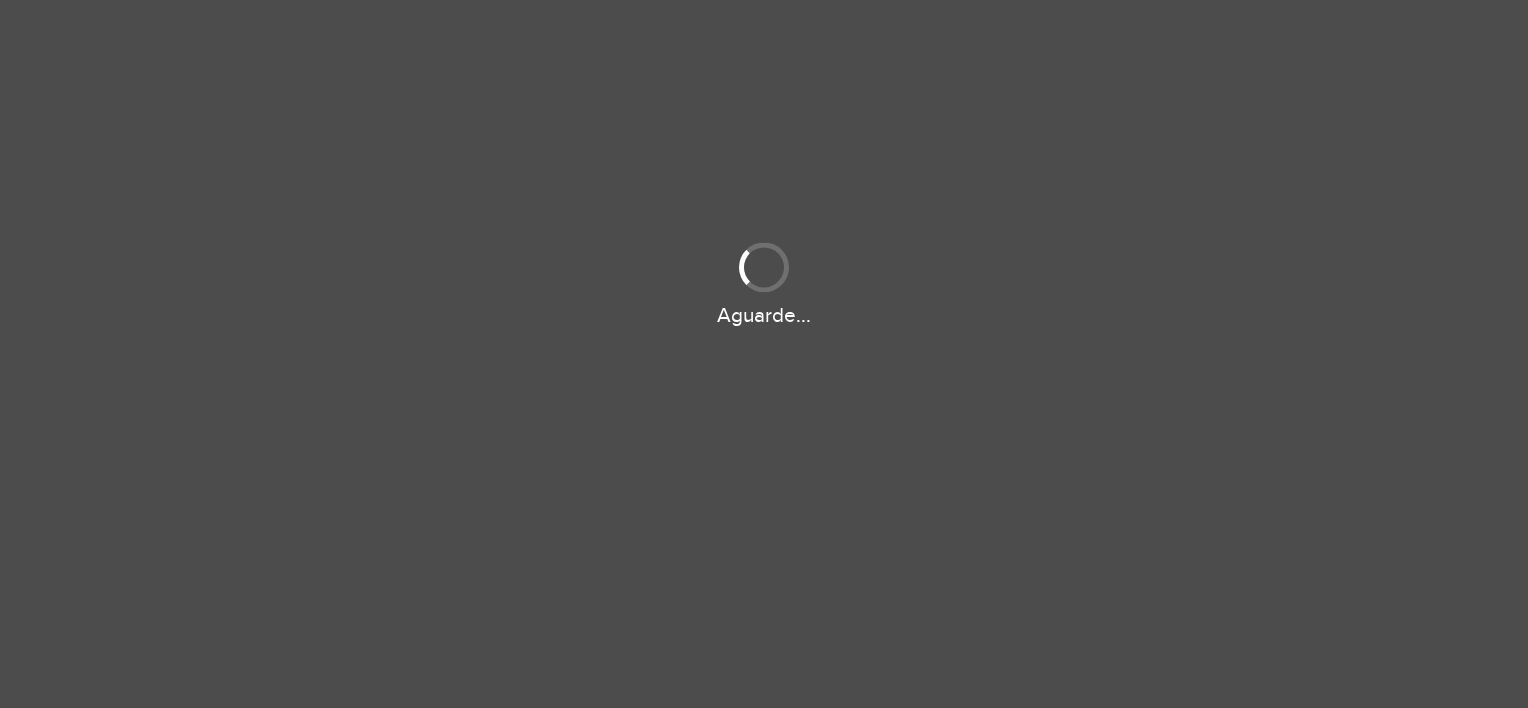 scroll, scrollTop: 0, scrollLeft: 0, axis: both 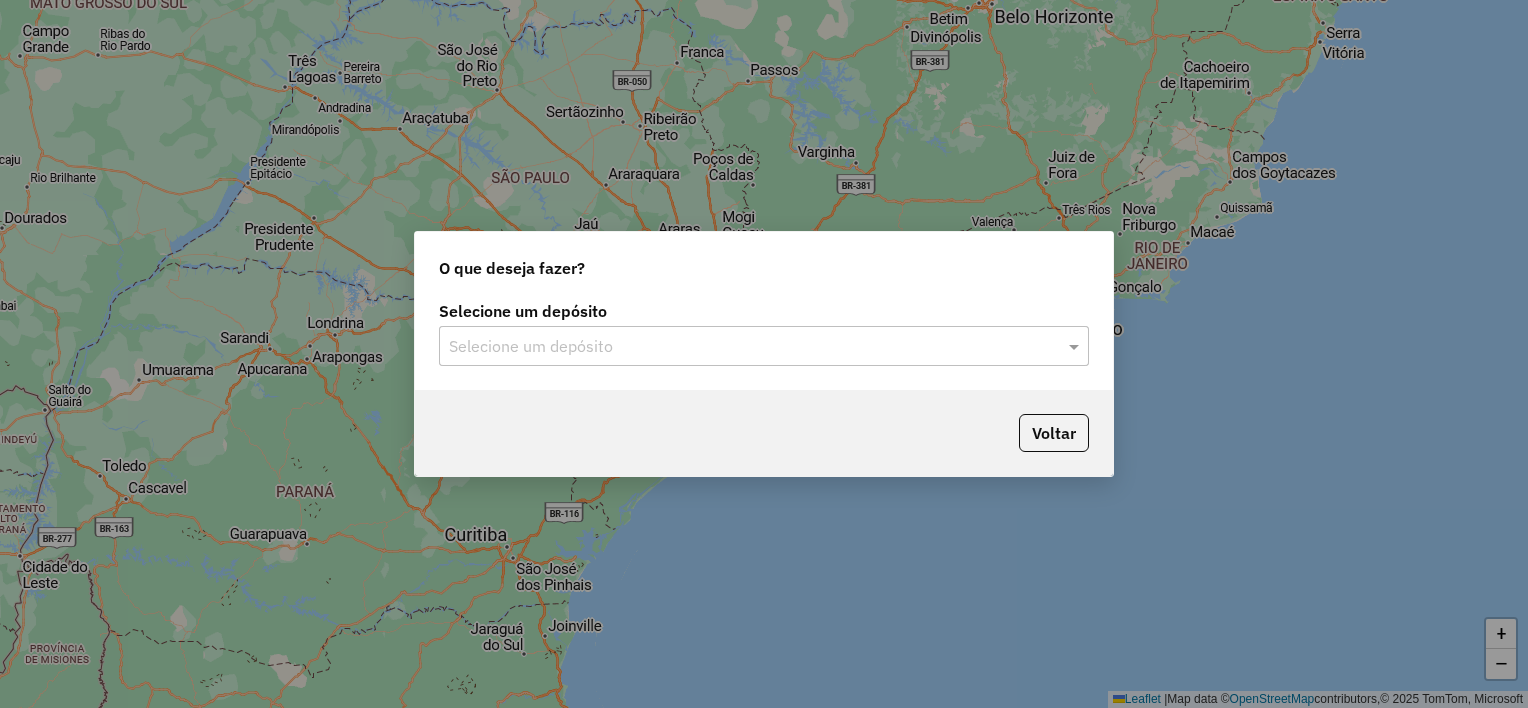 click 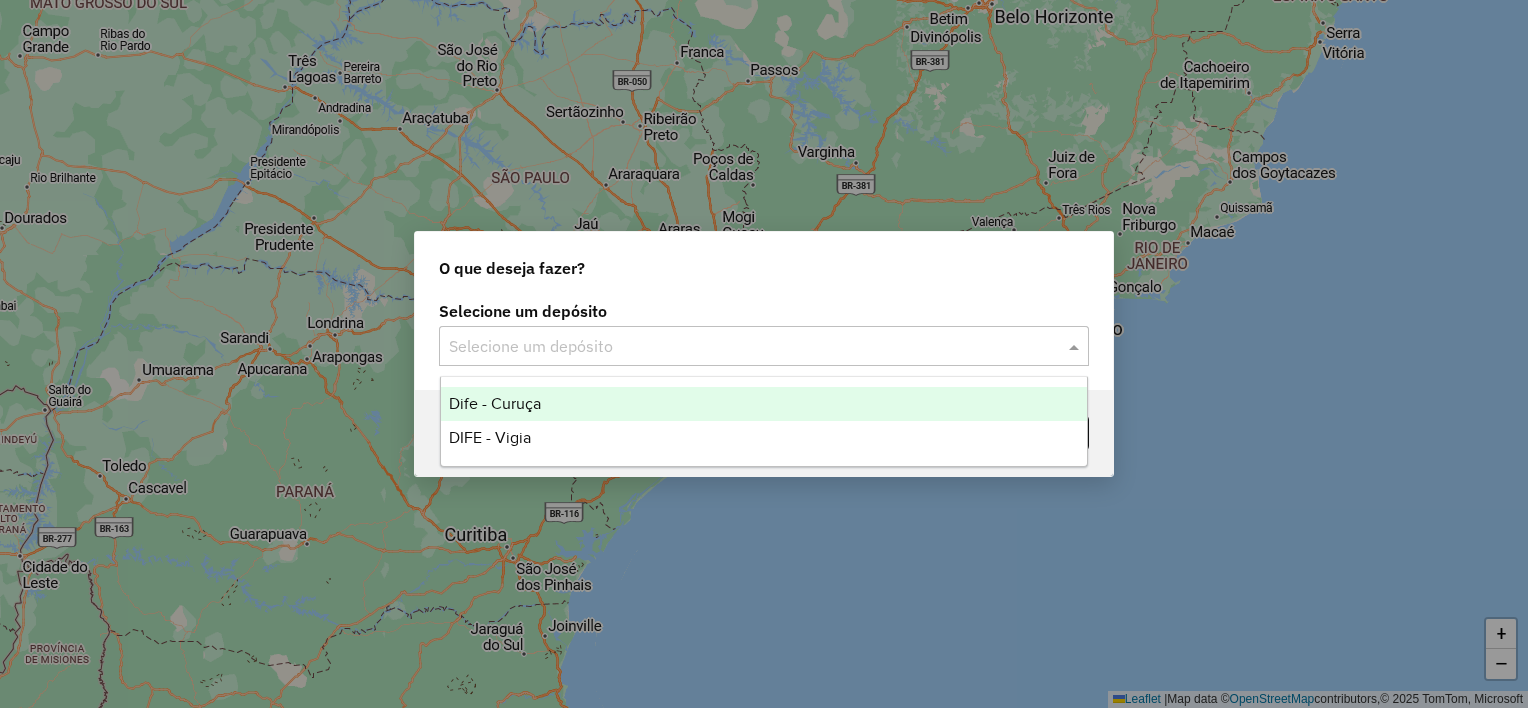 click on "Dife - Curuça" at bounding box center [764, 404] 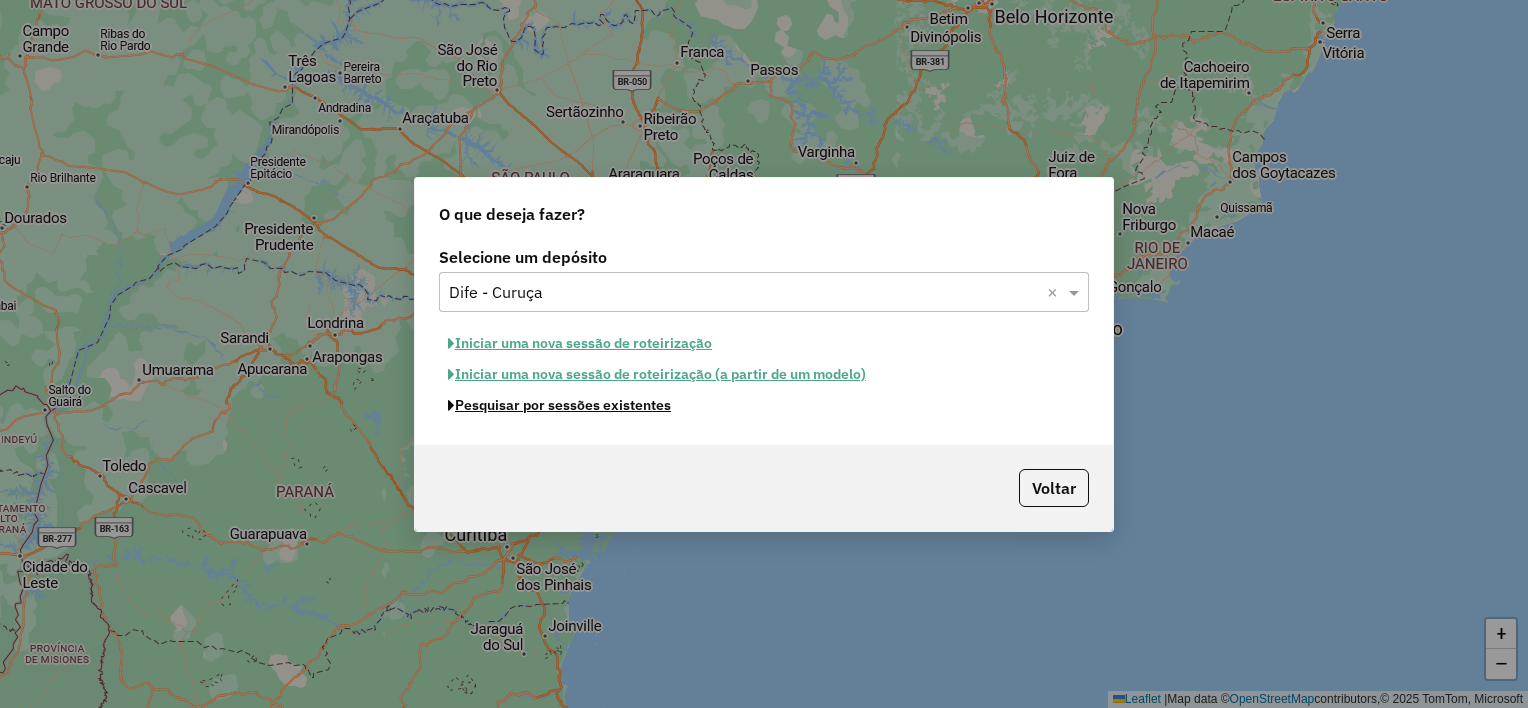 click on "Pesquisar por sessões existentes" 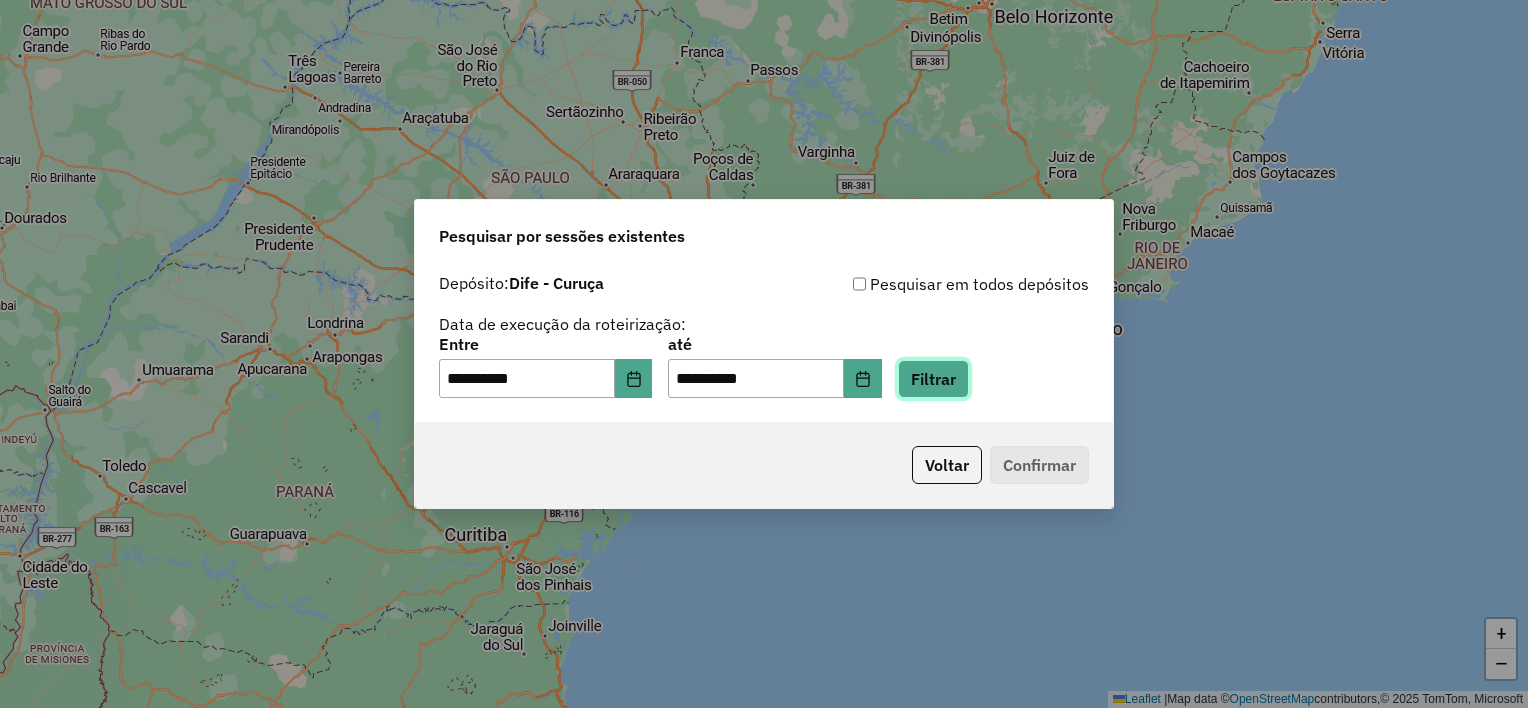 click on "Filtrar" 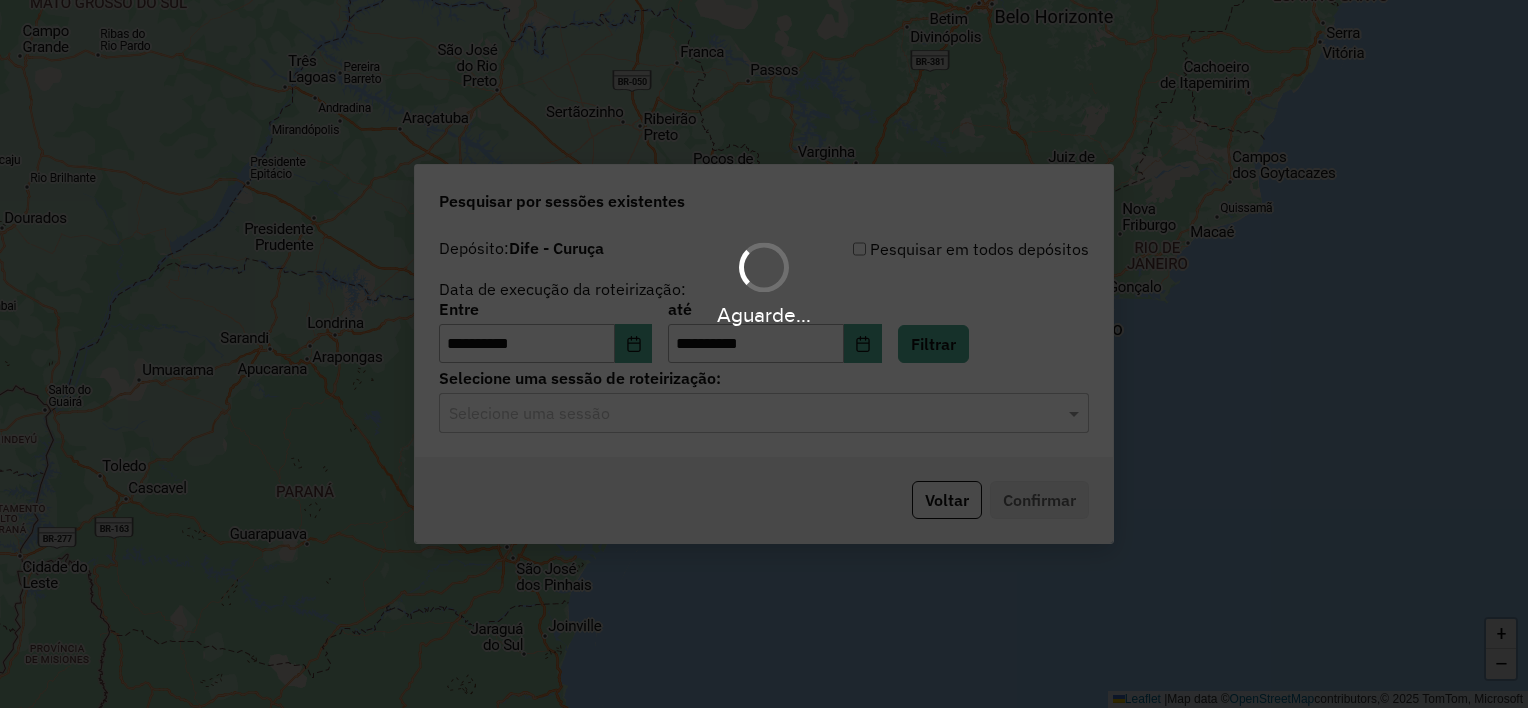 click on "**********" at bounding box center [764, 354] 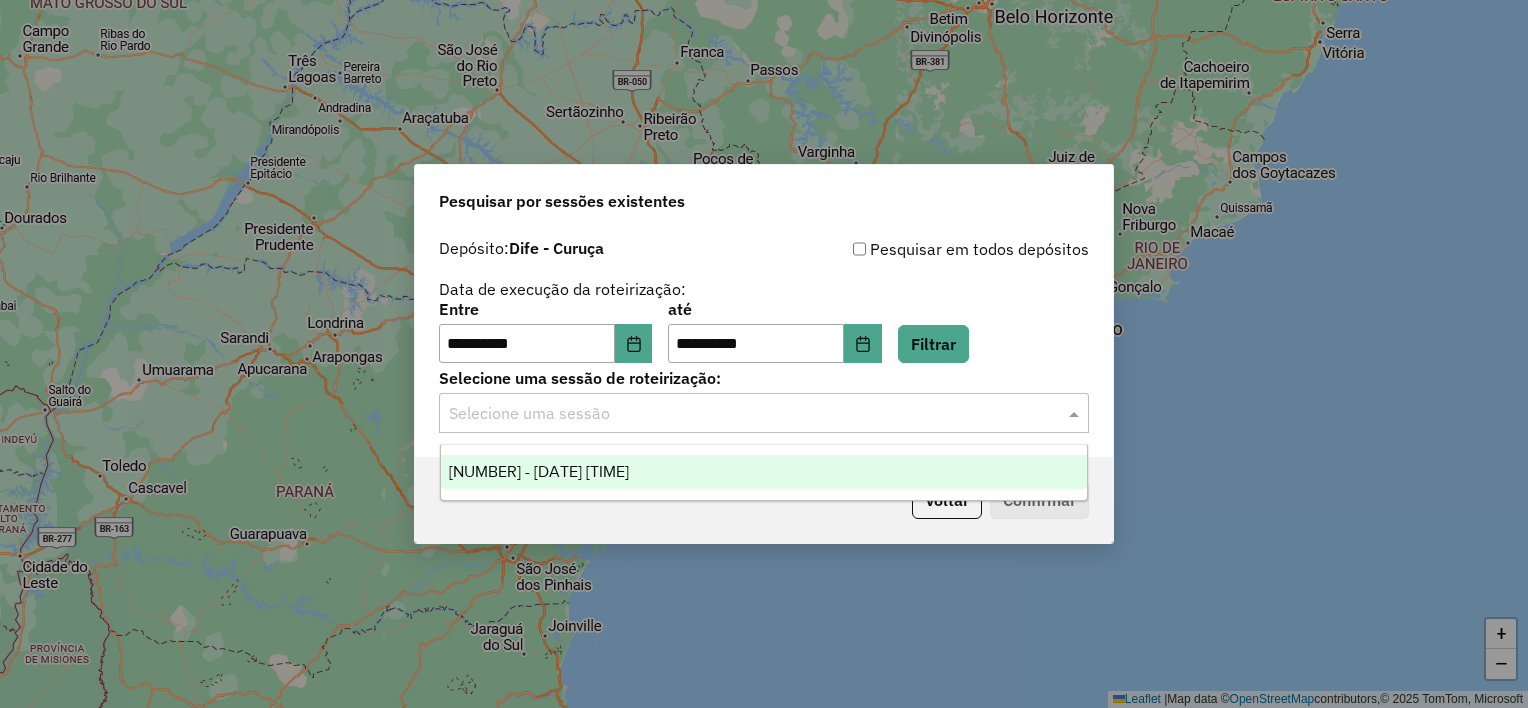 click 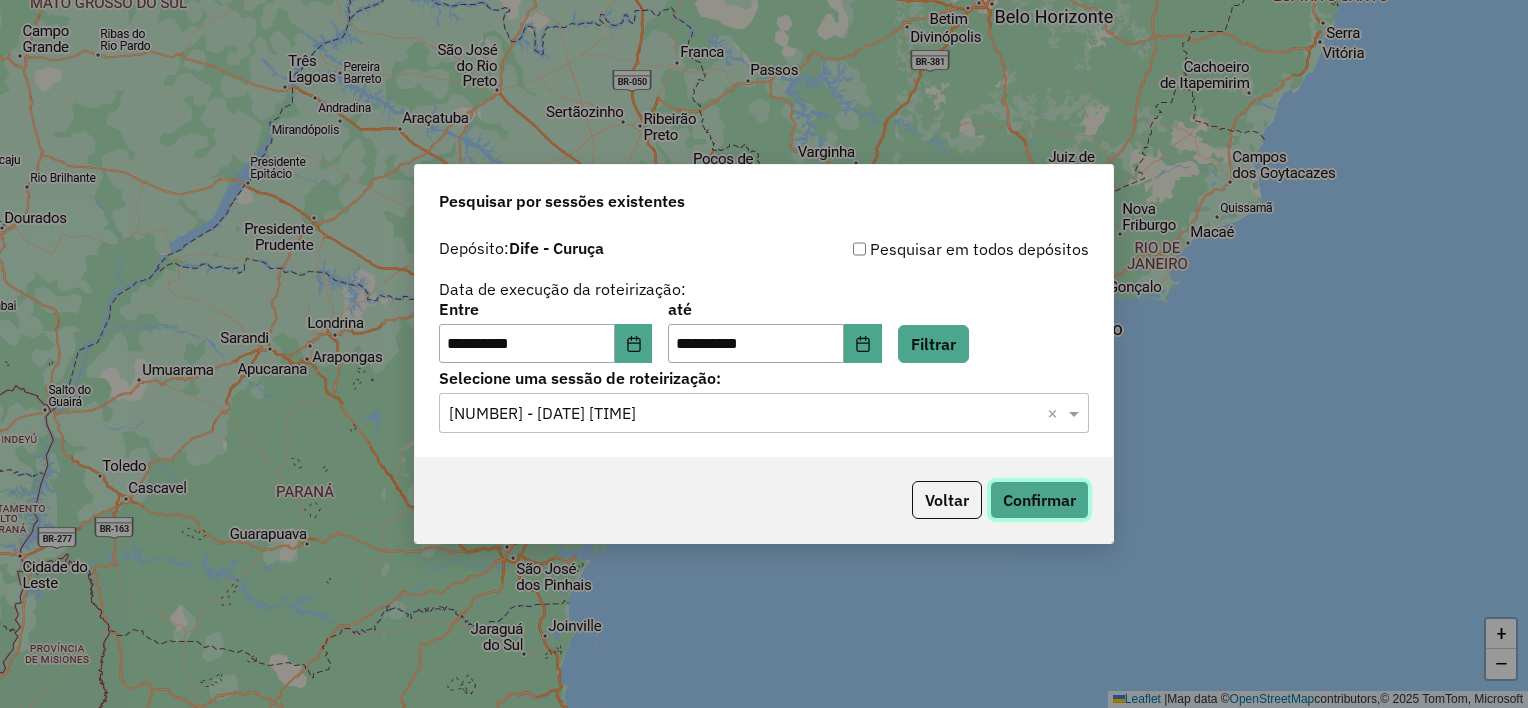 click on "Confirmar" 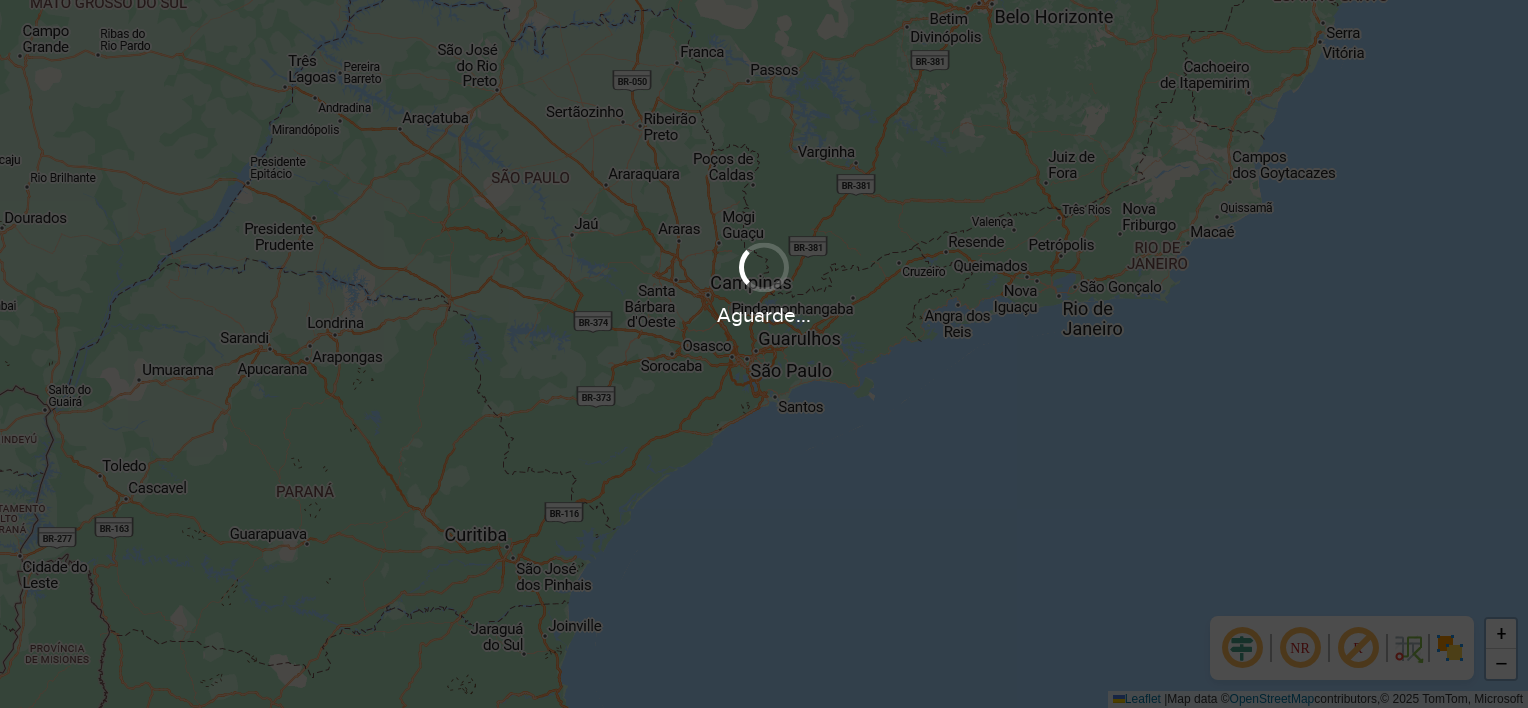 scroll, scrollTop: 0, scrollLeft: 0, axis: both 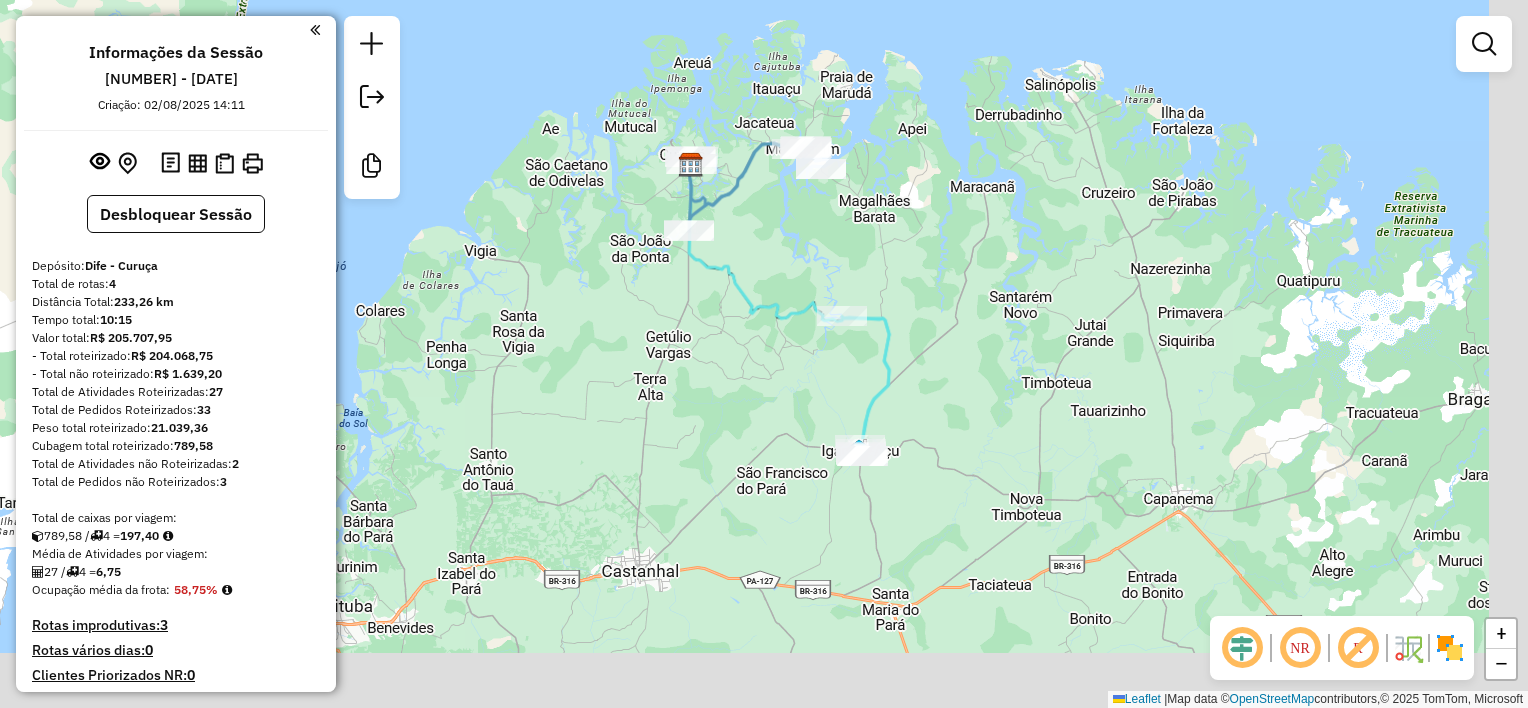 drag, startPoint x: 840, startPoint y: 441, endPoint x: 747, endPoint y: 198, distance: 260.1884 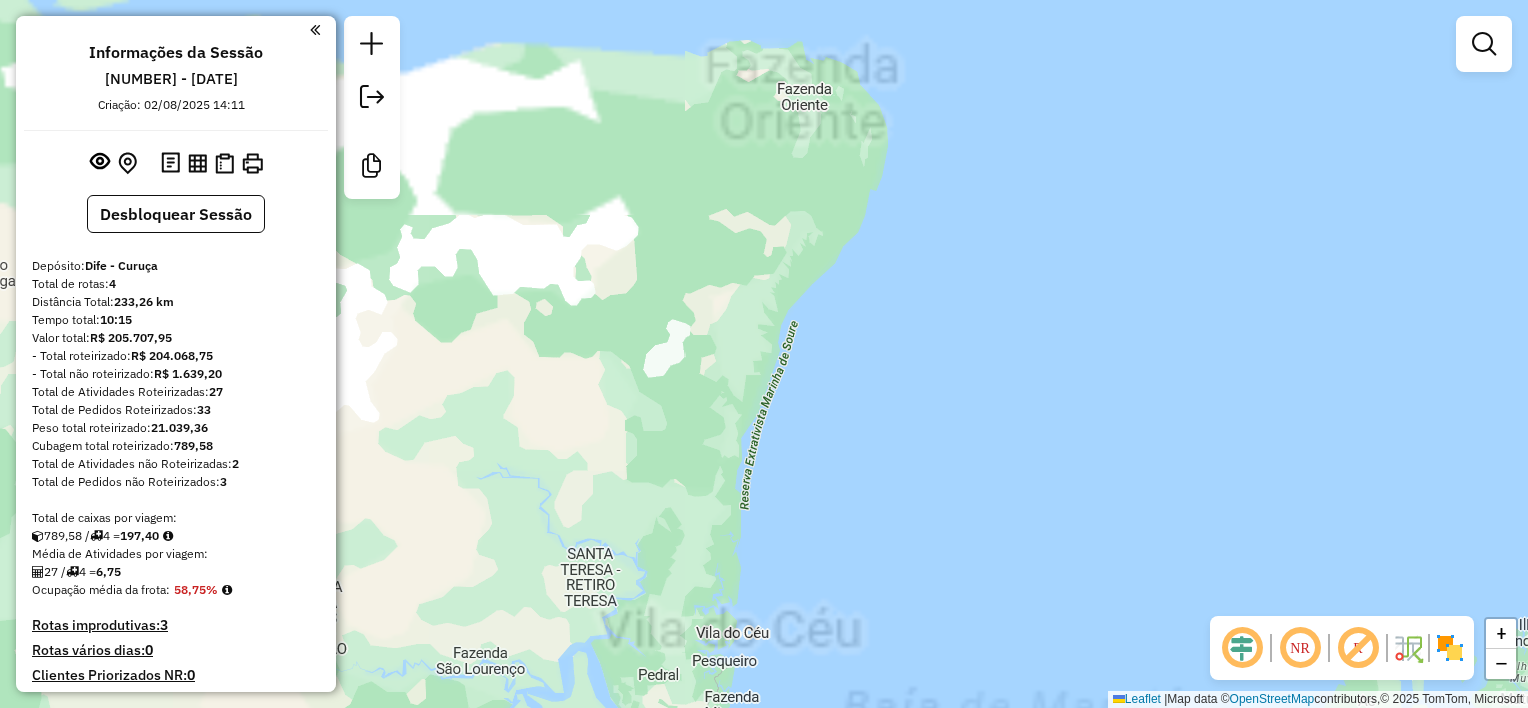 drag, startPoint x: 1065, startPoint y: 454, endPoint x: 473, endPoint y: 82, distance: 699.17664 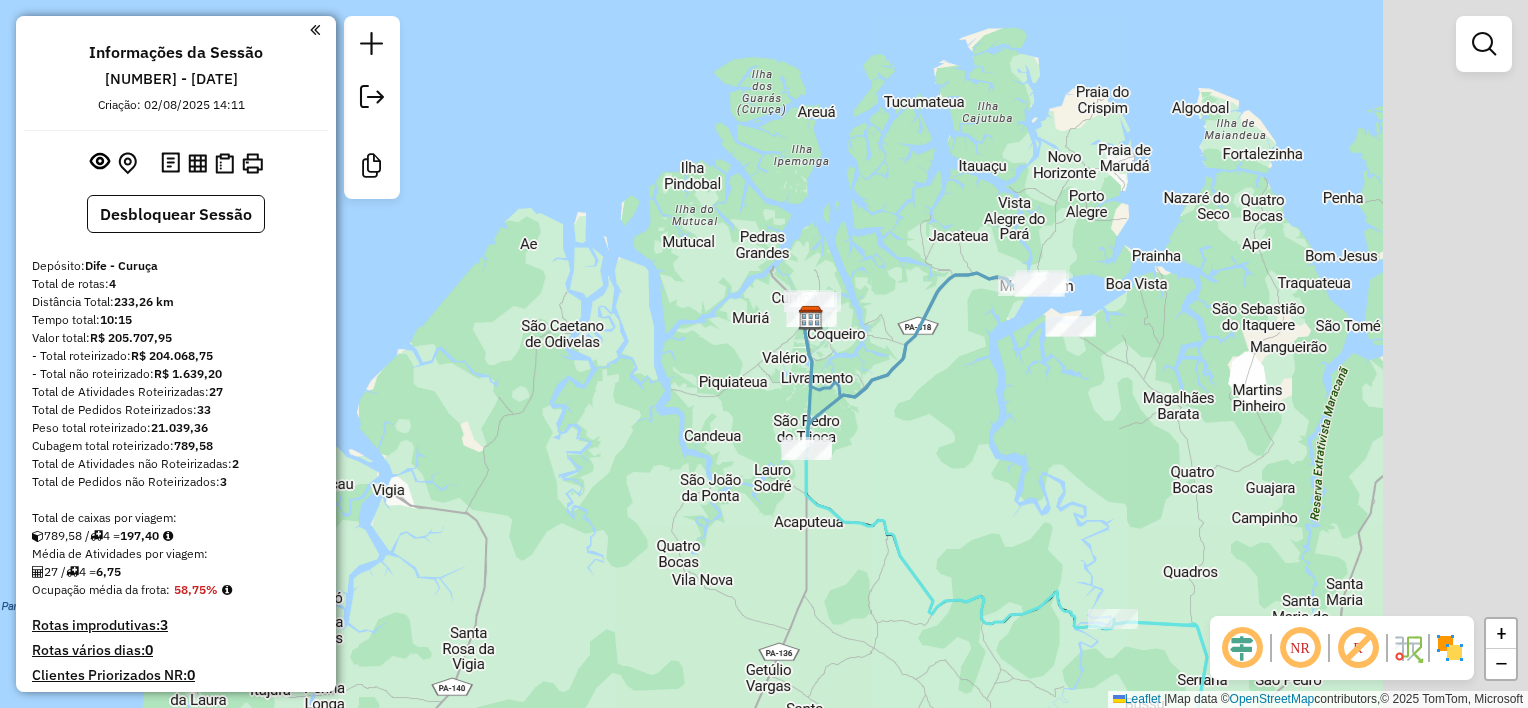 drag, startPoint x: 578, startPoint y: 207, endPoint x: 290, endPoint y: 88, distance: 311.61676 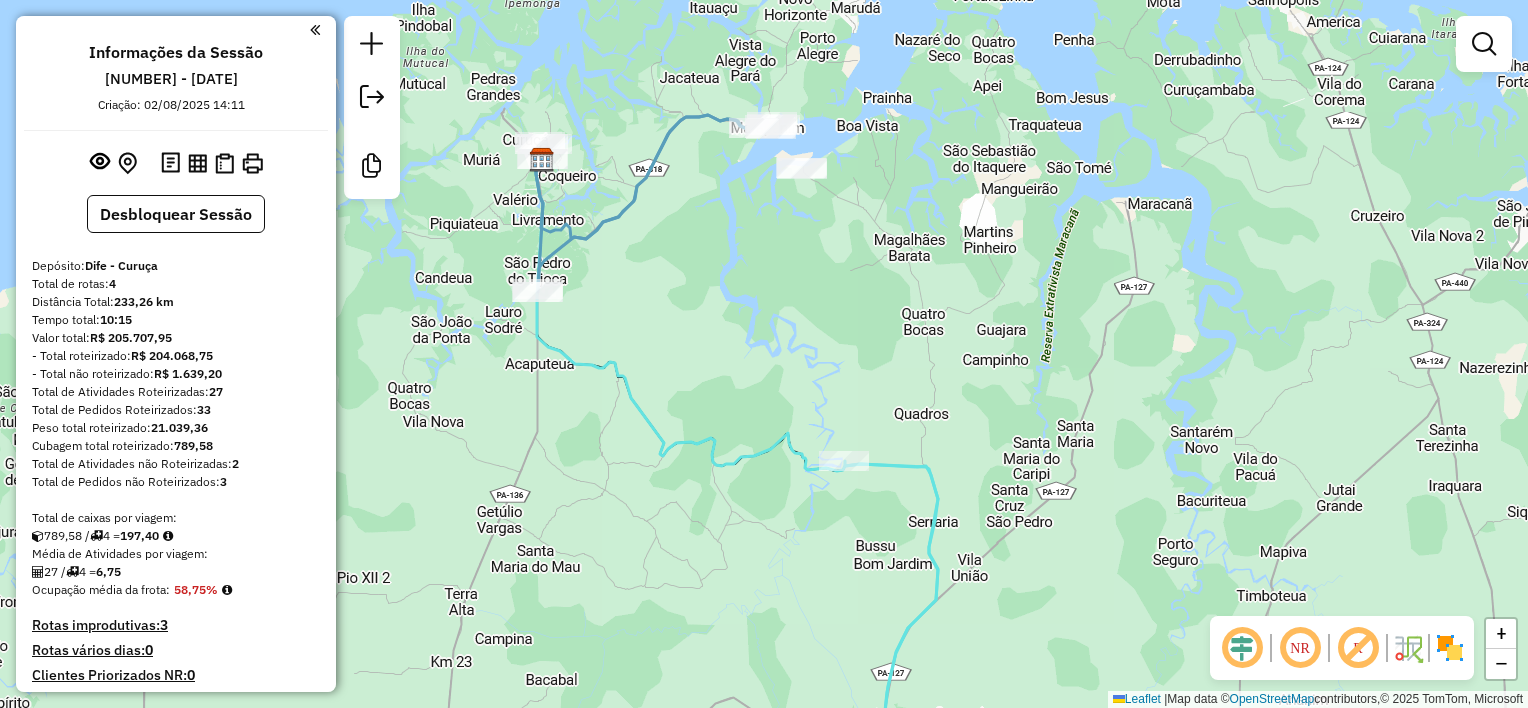 drag, startPoint x: 764, startPoint y: 287, endPoint x: 735, endPoint y: 255, distance: 43.185646 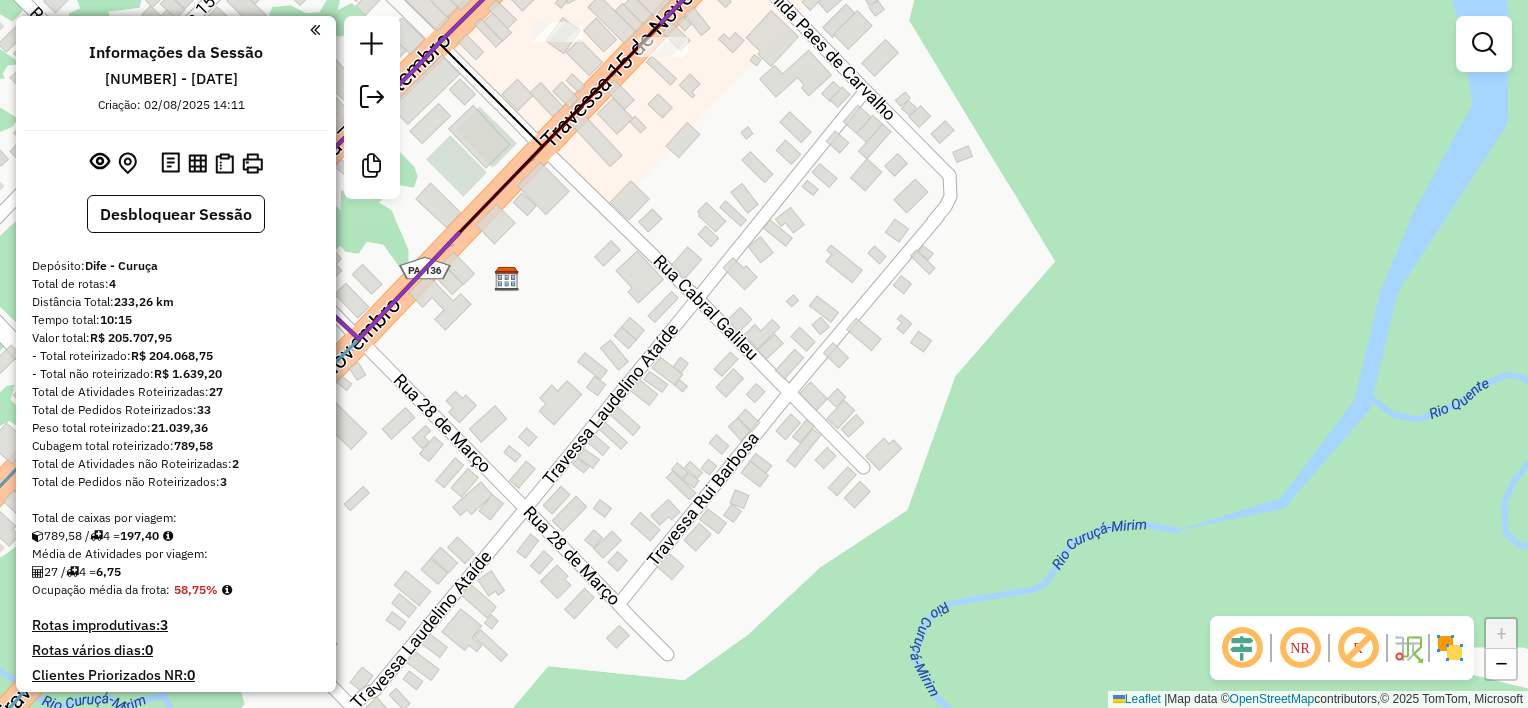 drag, startPoint x: 900, startPoint y: 382, endPoint x: 912, endPoint y: 398, distance: 20 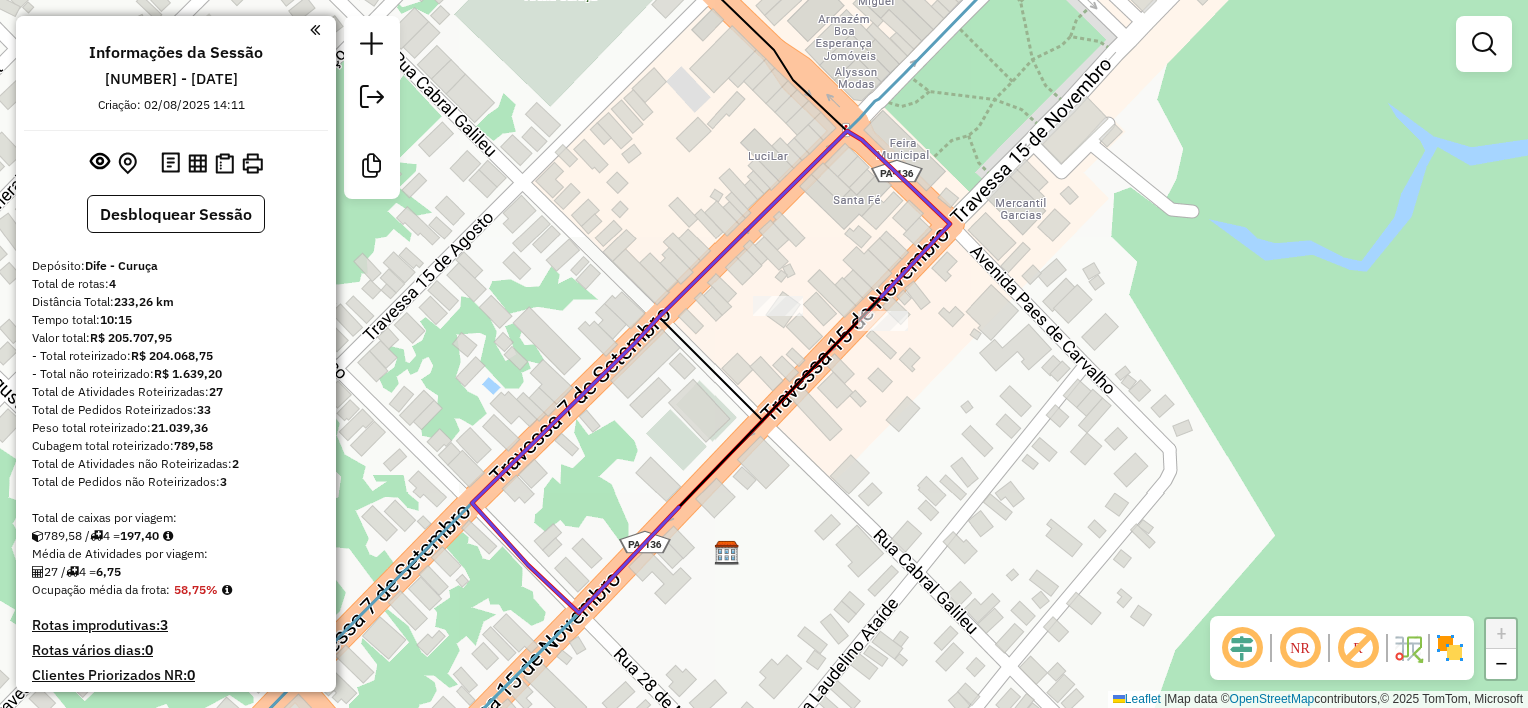 drag, startPoint x: 828, startPoint y: 393, endPoint x: 806, endPoint y: 354, distance: 44.777225 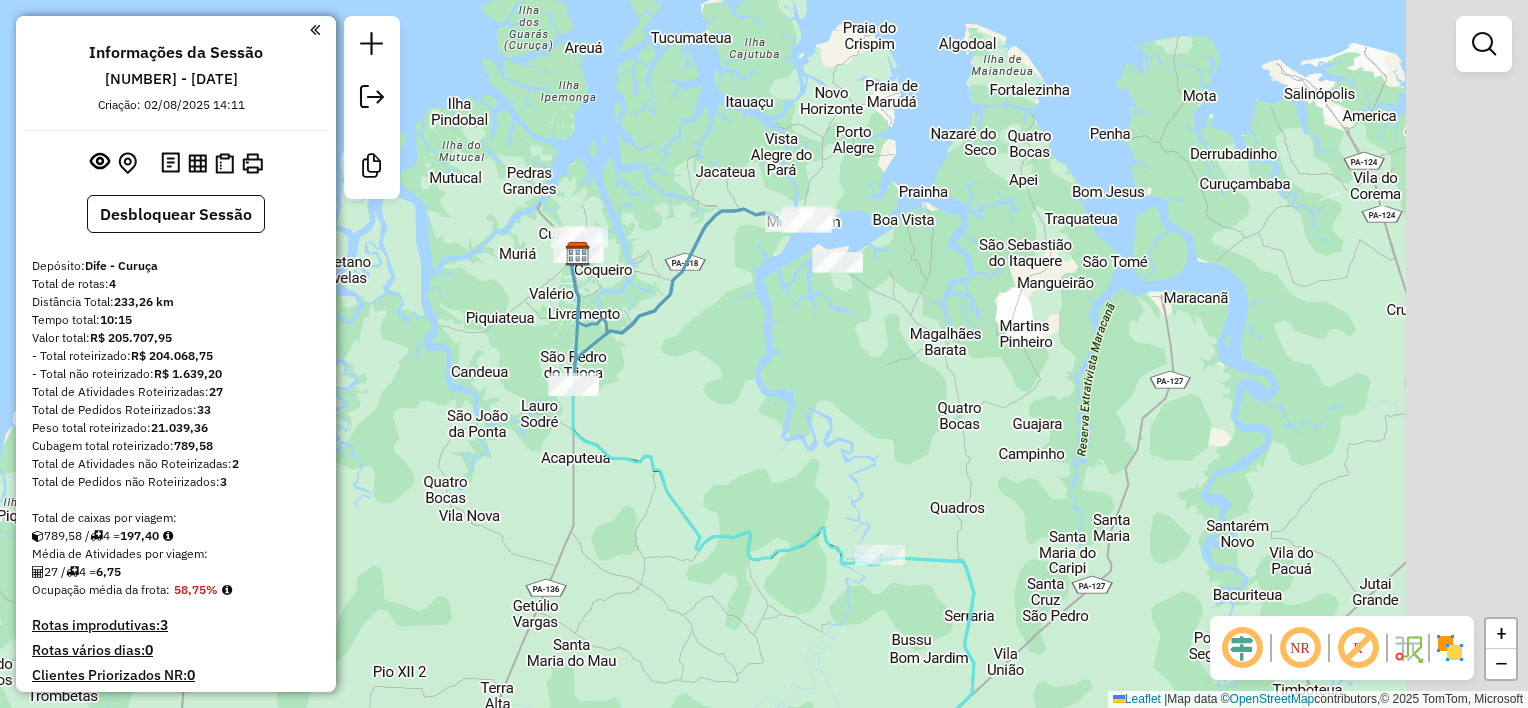drag, startPoint x: 832, startPoint y: 402, endPoint x: 644, endPoint y: 325, distance: 203.15758 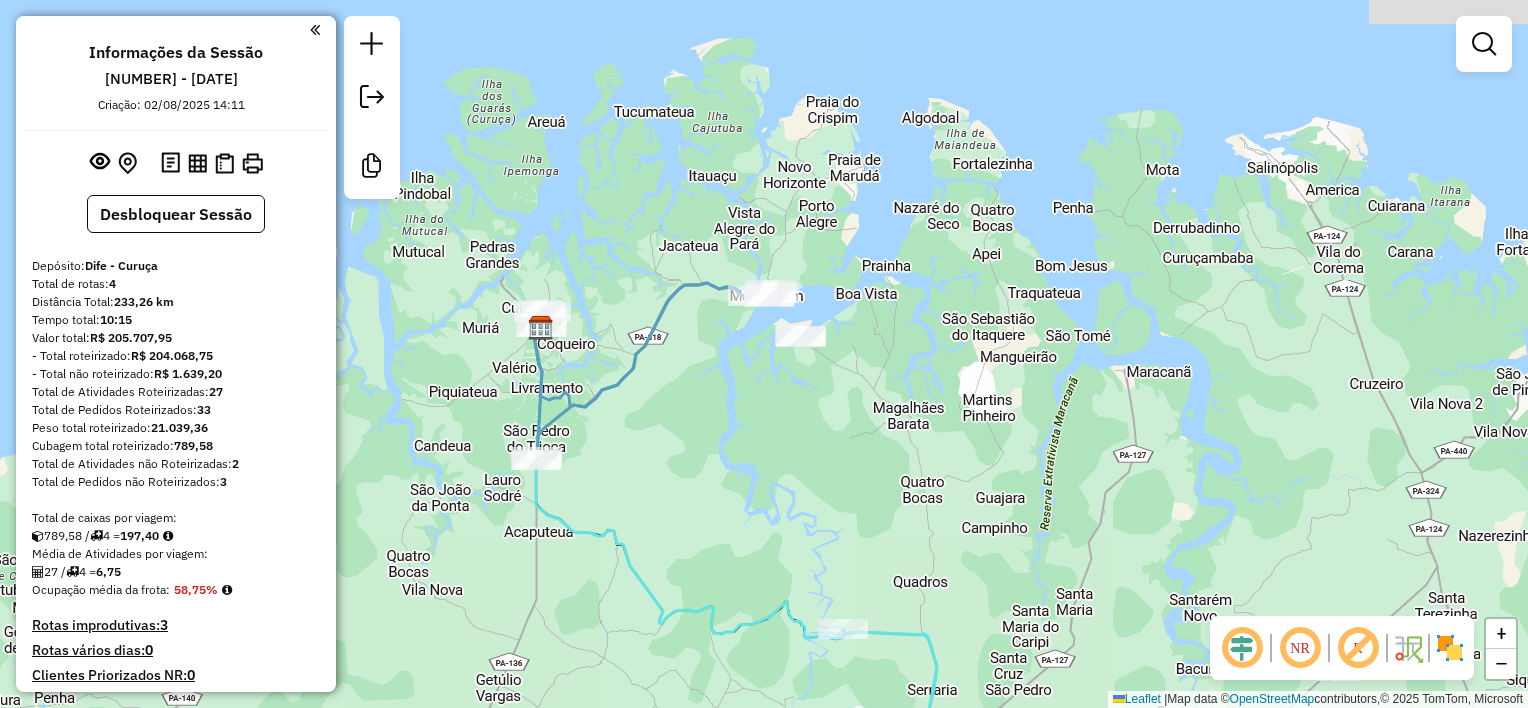 drag, startPoint x: 788, startPoint y: 395, endPoint x: 820, endPoint y: 472, distance: 83.38465 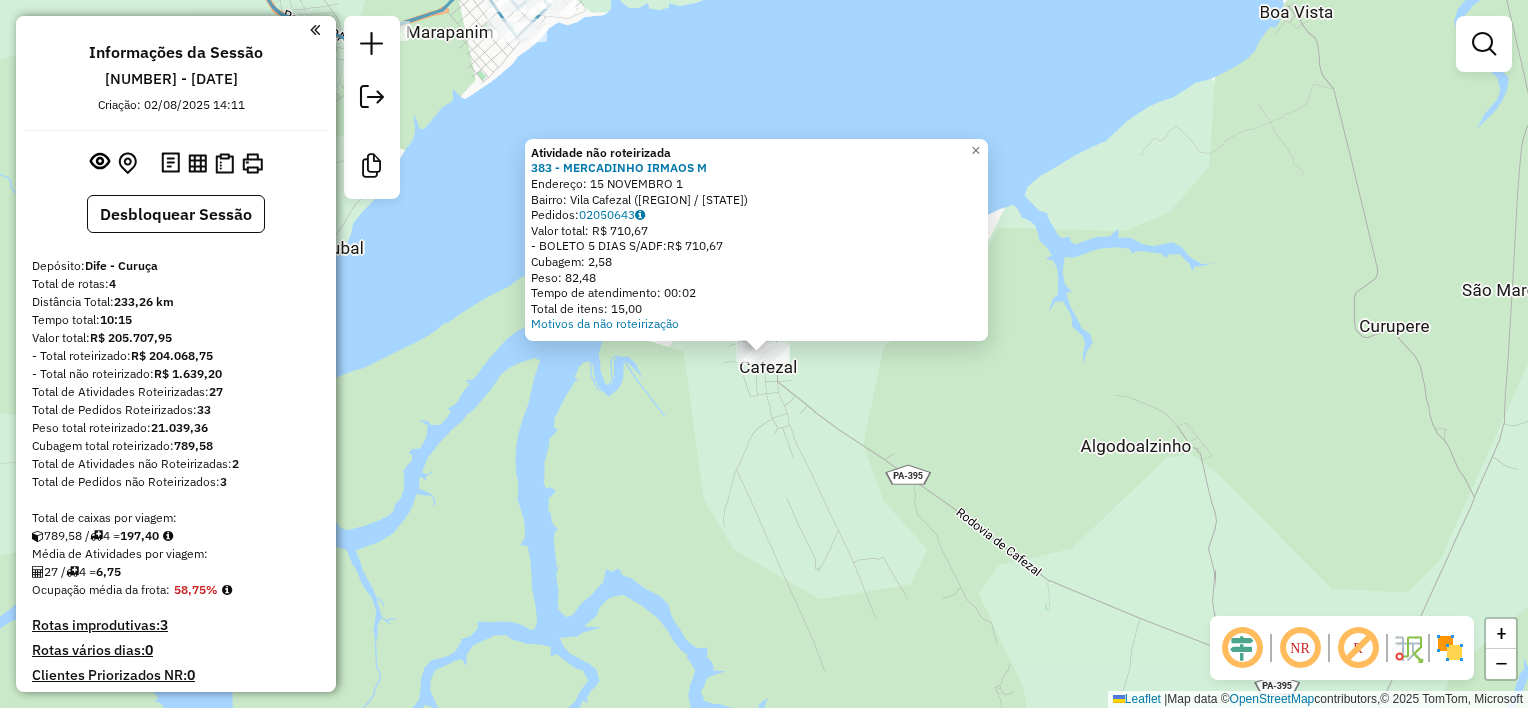click on "Atividade não roteirizada 383 - MERCADINHO IRMAOS  M  Endereço:  [NUMBER] [STREET]   Bairro: Vila Cafezal ([REGION] / [STATE])   Pedidos:  02050643   Valor total: R$ 710,67   - BOLETO 5 DIAS S/ADF:  R$ 710,67   Cubagem: 2,58   Peso: 82,48   Tempo de atendimento: 00:02   Total de itens: 15,00  Motivos da não roteirização × Janela de atendimento Grade de atendimento Capacidade Transportadoras Veículos Cliente Pedidos  Rotas Selecione os dias de semana para filtrar as janelas de atendimento  Seg   Ter   Qua   Qui   Sex   Sáb   Dom  Informe o período da janela de atendimento: De: Até:  Filtrar exatamente a janela do cliente  Considerar janela de atendimento padrão  Selecione os dias de semana para filtrar as grades de atendimento  Seg   Ter   Qua   Qui   Sex   Sáb   Dom   Considerar clientes sem dia de atendimento cadastrado  Clientes fora do dia de atendimento selecionado Filtrar as atividades entre os valores definidos abaixo:  Peso mínimo:   Peso máximo:   Cubagem mínima:   Cubagem máxima:  De:" 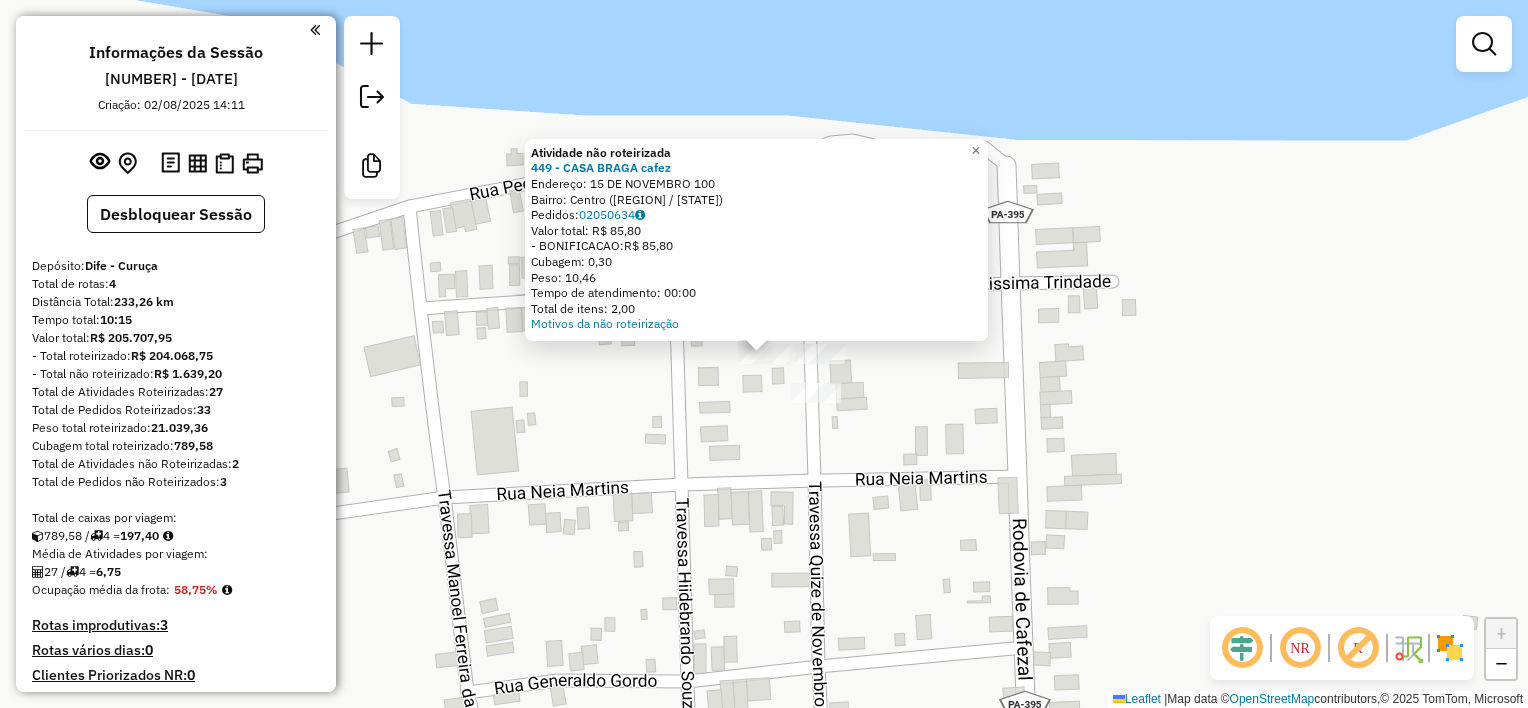 click on "Atividade não roteirizada 449 - CASA BRAGA     cafez  Endereço:  [NUMBER] [STREET]   Bairro: Centro ([REGION] / [STATE])   Pedidos:  02050634   Valor total: R$ 85,80   - BONIFICACAO:  R$ 85,80   Cubagem: 0,30   Peso: 10,46   Tempo de atendimento: 00:00   Total de itens: 2,00  Motivos da não roteirização × Janela de atendimento Grade de atendimento Capacidade Transportadoras Veículos Cliente Pedidos  Rotas Selecione os dias de semana para filtrar as janelas de atendimento  Seg   Ter   Qua   Qui   Sex   Sáb   Dom  Informe o período da janela de atendimento: De: Até:  Filtrar exatamente a janela do cliente  Considerar janela de atendimento padrão  Selecione os dias de semana para filtrar as grades de atendimento  Seg   Ter   Qua   Qui   Sex   Sáb   Dom   Considerar clientes sem dia de atendimento cadastrado  Clientes fora do dia de atendimento selecionado Filtrar as atividades entre os valores definidos abaixo:  Peso mínimo:   Peso máximo:   Cubagem mínima:   Cubagem máxima:   De:   Até:  +" 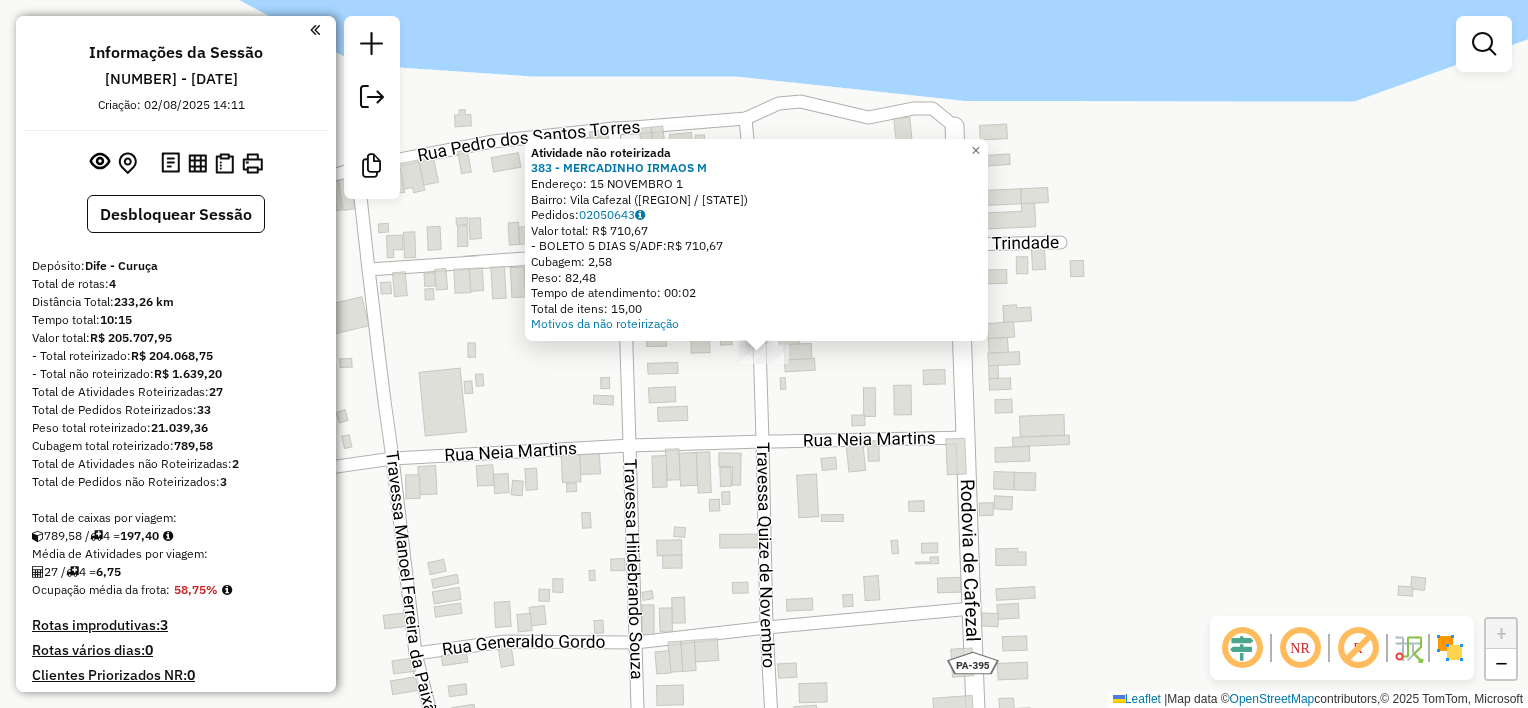 click on "Atividade não roteirizada 383 - MERCADINHO IRMAOS  M  Endereço:  [NUMBER] [STREET]   Bairro: Vila Cafezal ([REGION] / [STATE])   Pedidos:  02050643   Valor total: R$ 710,67   - BOLETO 5 DIAS S/ADF:  R$ 710,67   Cubagem: 2,58   Peso: 82,48   Tempo de atendimento: 00:02   Total de itens: 15,00  Motivos da não roteirização × Janela de atendimento Grade de atendimento Capacidade Transportadoras Veículos Cliente Pedidos  Rotas Selecione os dias de semana para filtrar as janelas de atendimento  Seg   Ter   Qua   Qui   Sex   Sáb   Dom  Informe o período da janela de atendimento: De: Até:  Filtrar exatamente a janela do cliente  Considerar janela de atendimento padrão  Selecione os dias de semana para filtrar as grades de atendimento  Seg   Ter   Qua   Qui   Sex   Sáb   Dom   Considerar clientes sem dia de atendimento cadastrado  Clientes fora do dia de atendimento selecionado Filtrar as atividades entre os valores definidos abaixo:  Peso mínimo:   Peso máximo:   Cubagem mínima:   Cubagem máxima:  De:" 